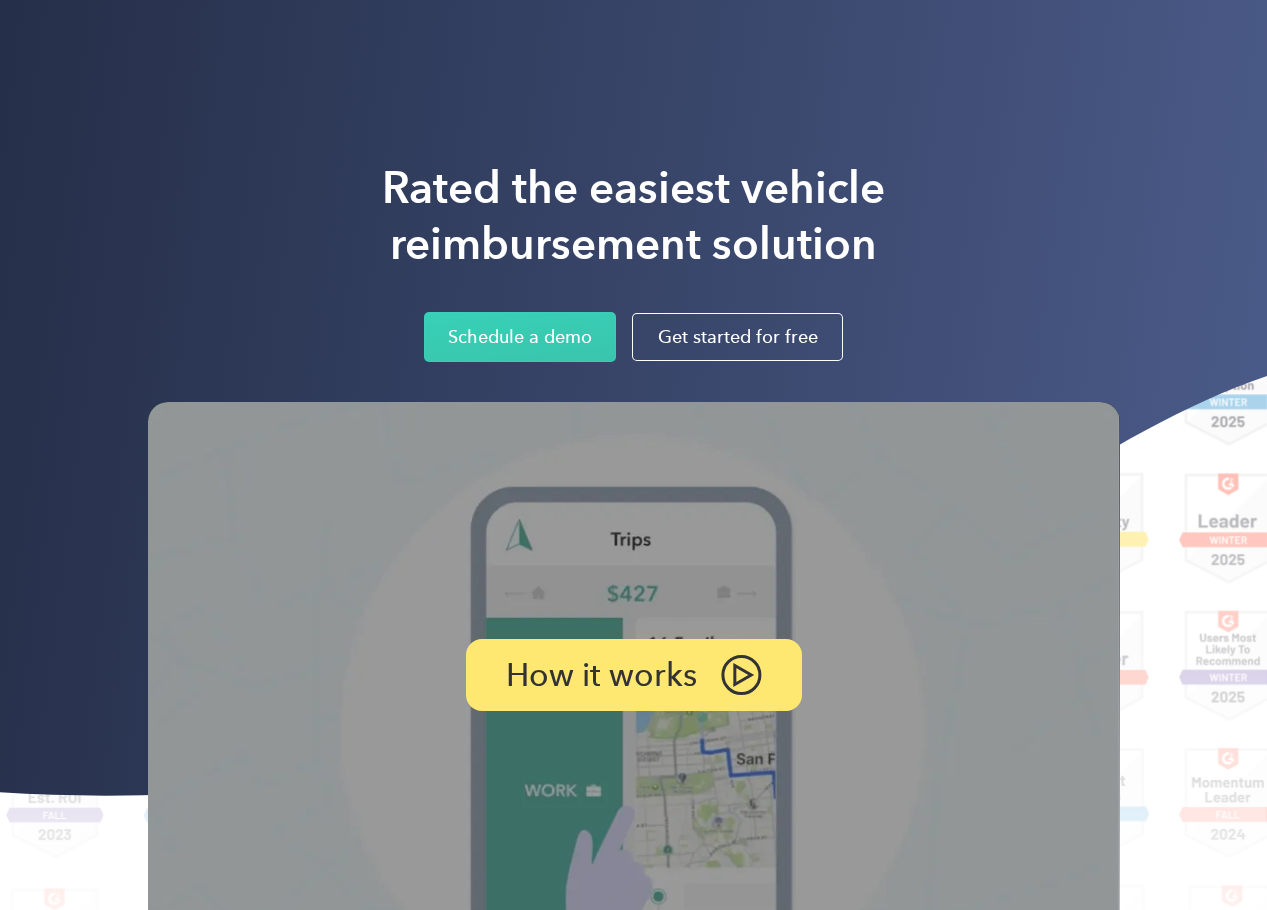 scroll, scrollTop: 0, scrollLeft: 0, axis: both 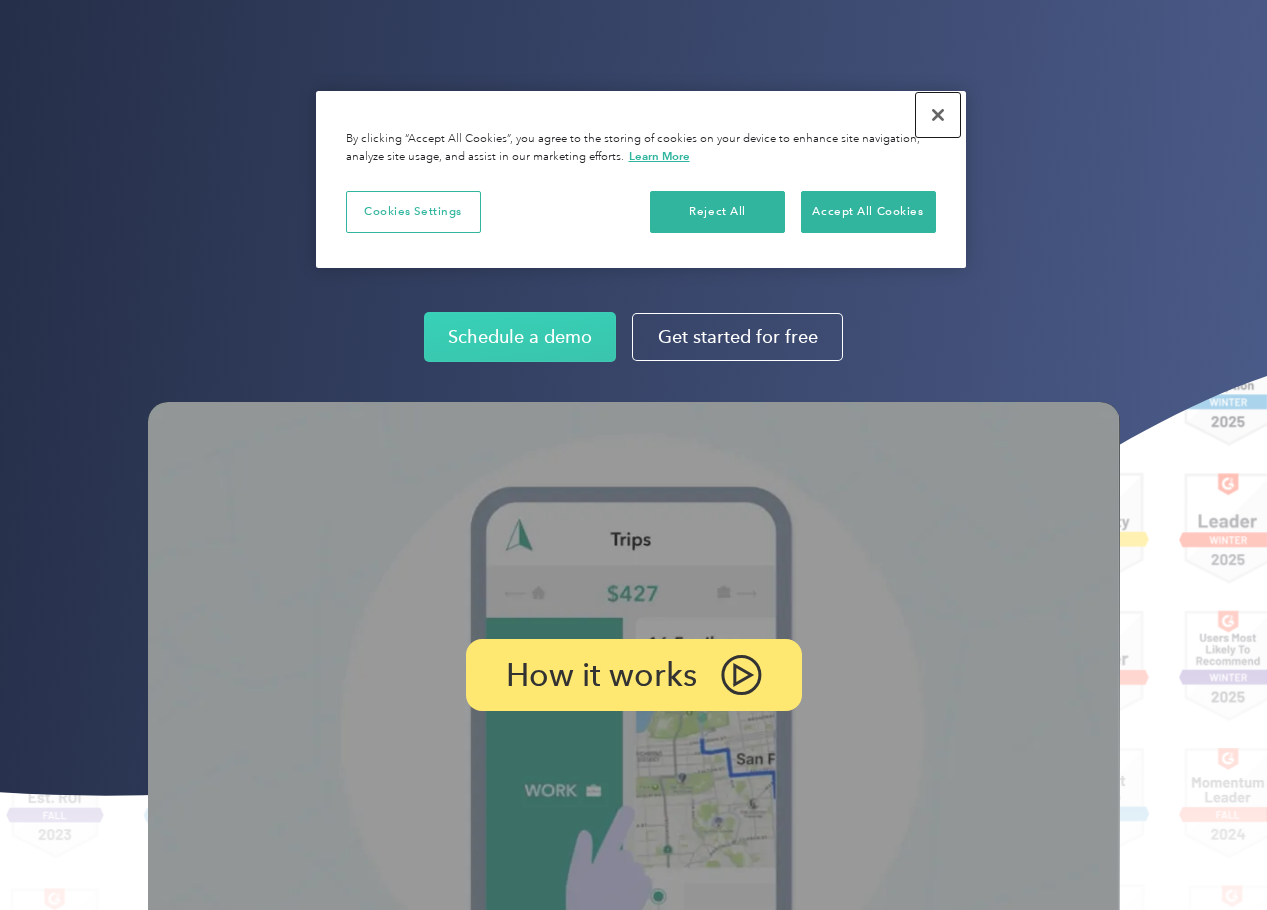click at bounding box center [938, 115] 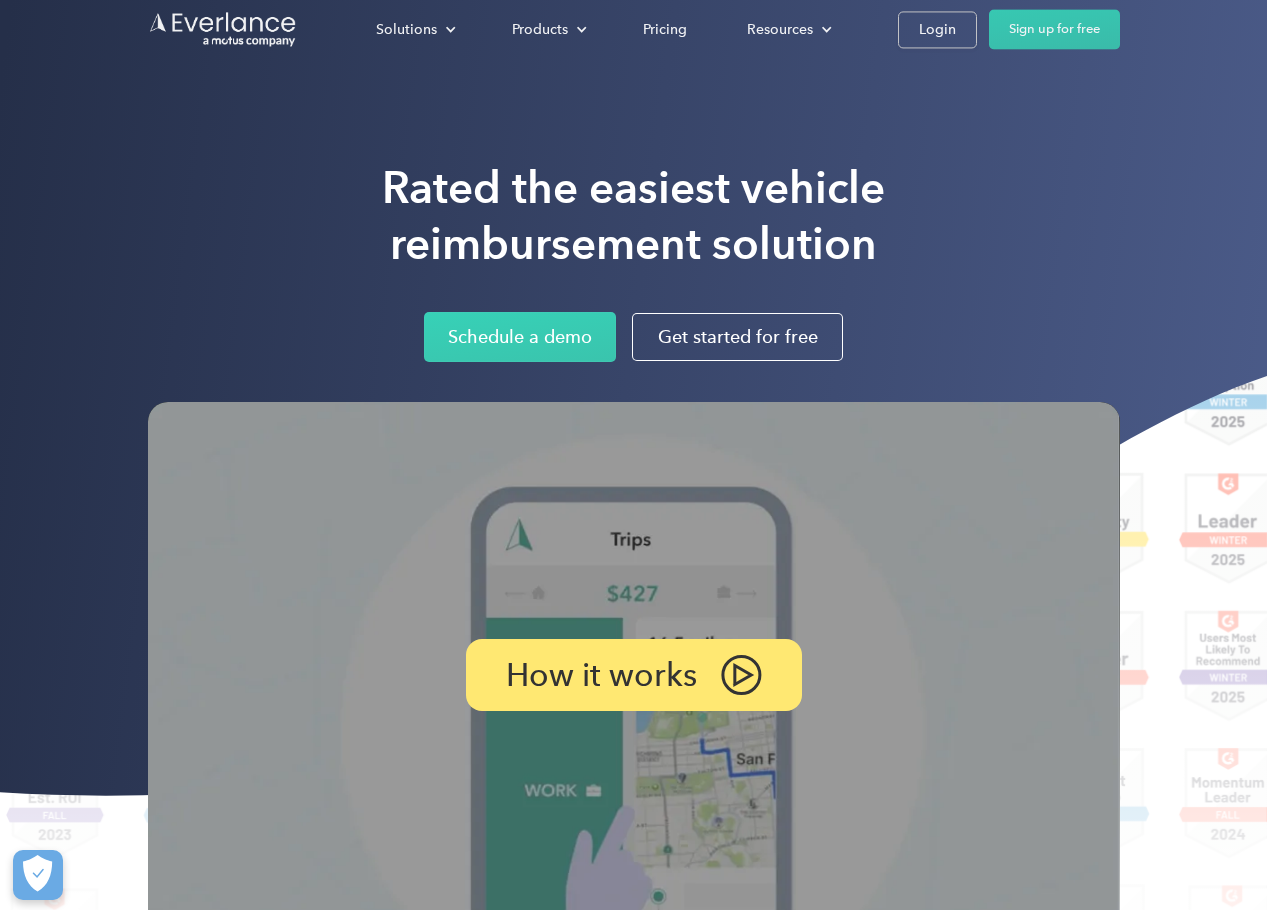 scroll, scrollTop: 400, scrollLeft: 0, axis: vertical 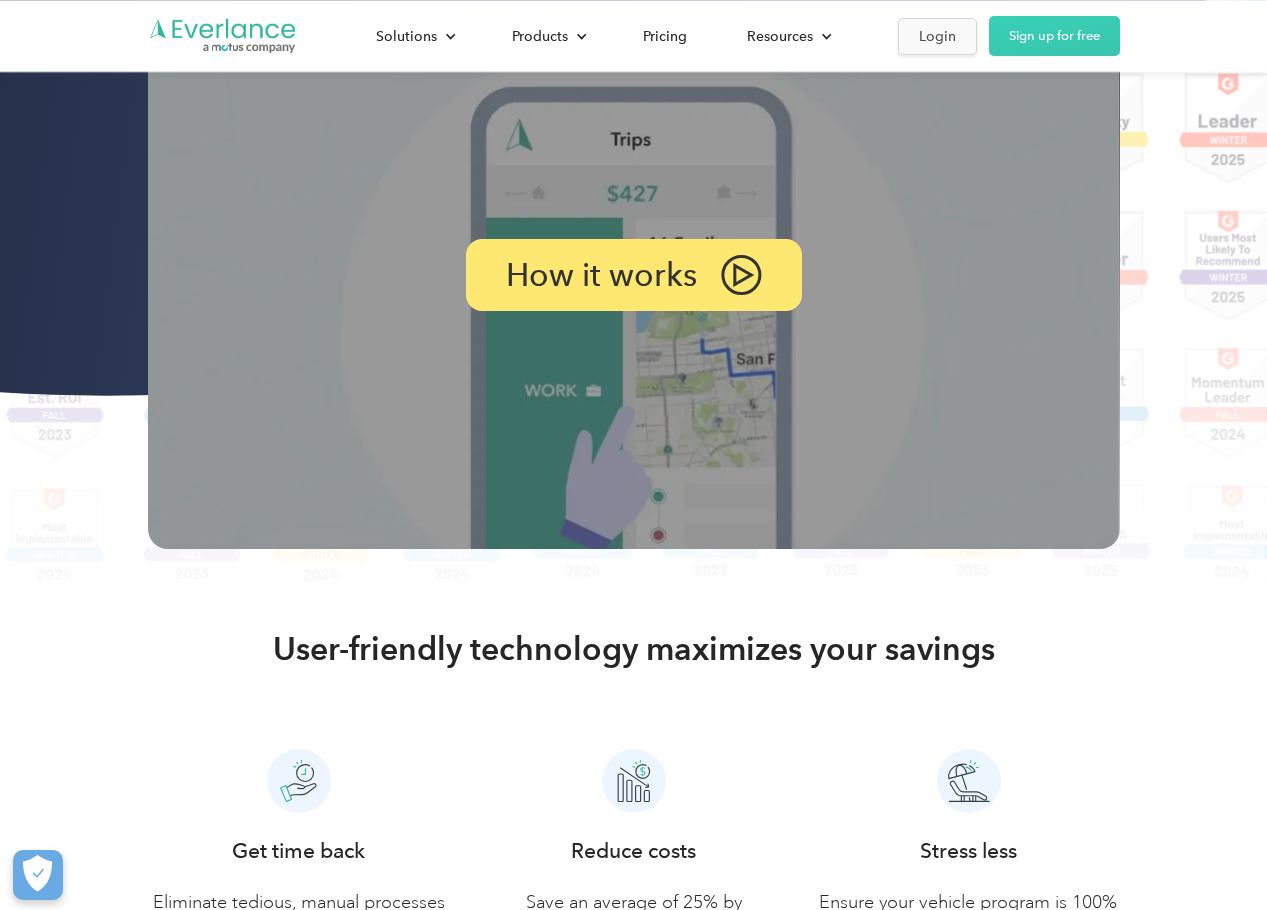click on "Login" at bounding box center (937, 36) 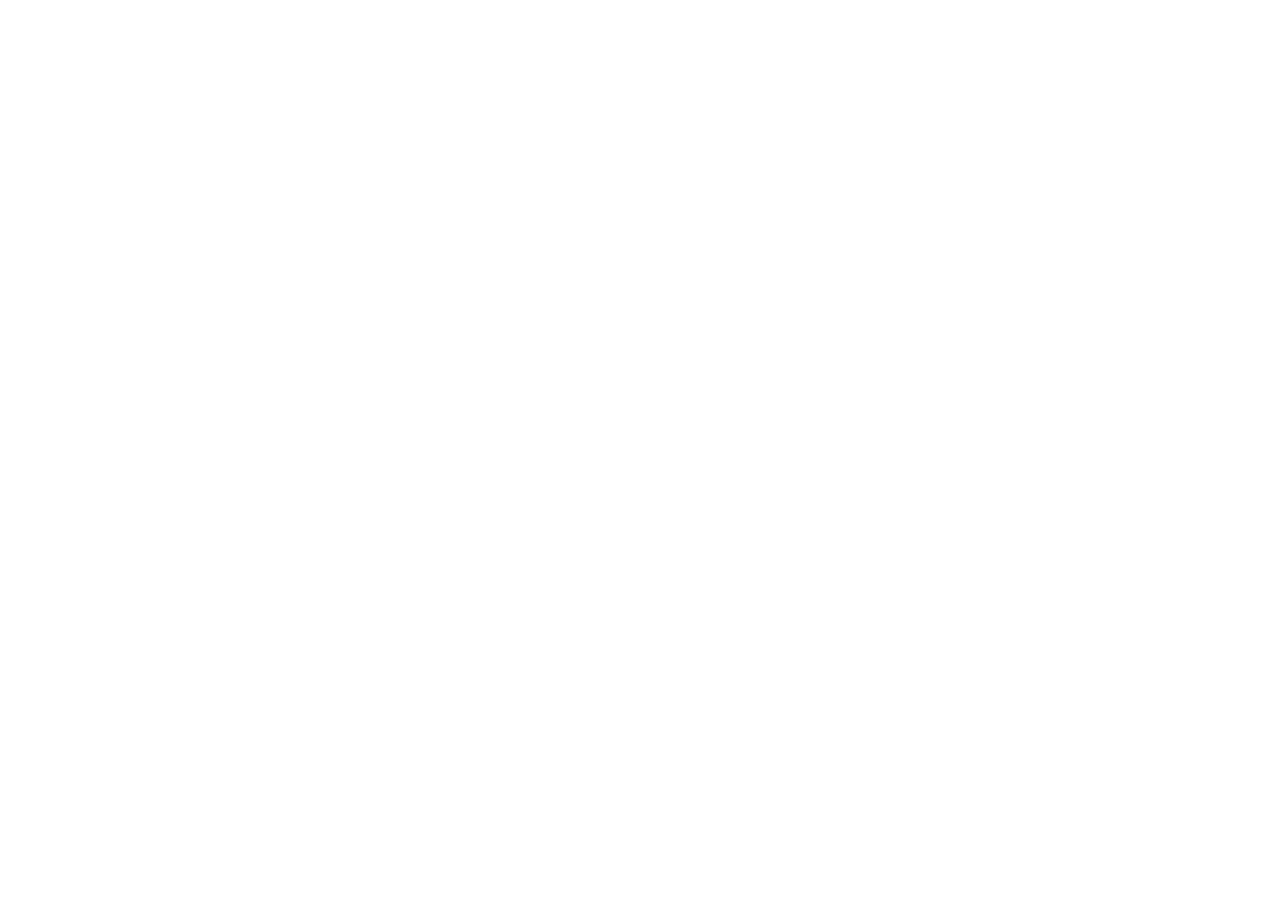 scroll, scrollTop: 0, scrollLeft: 0, axis: both 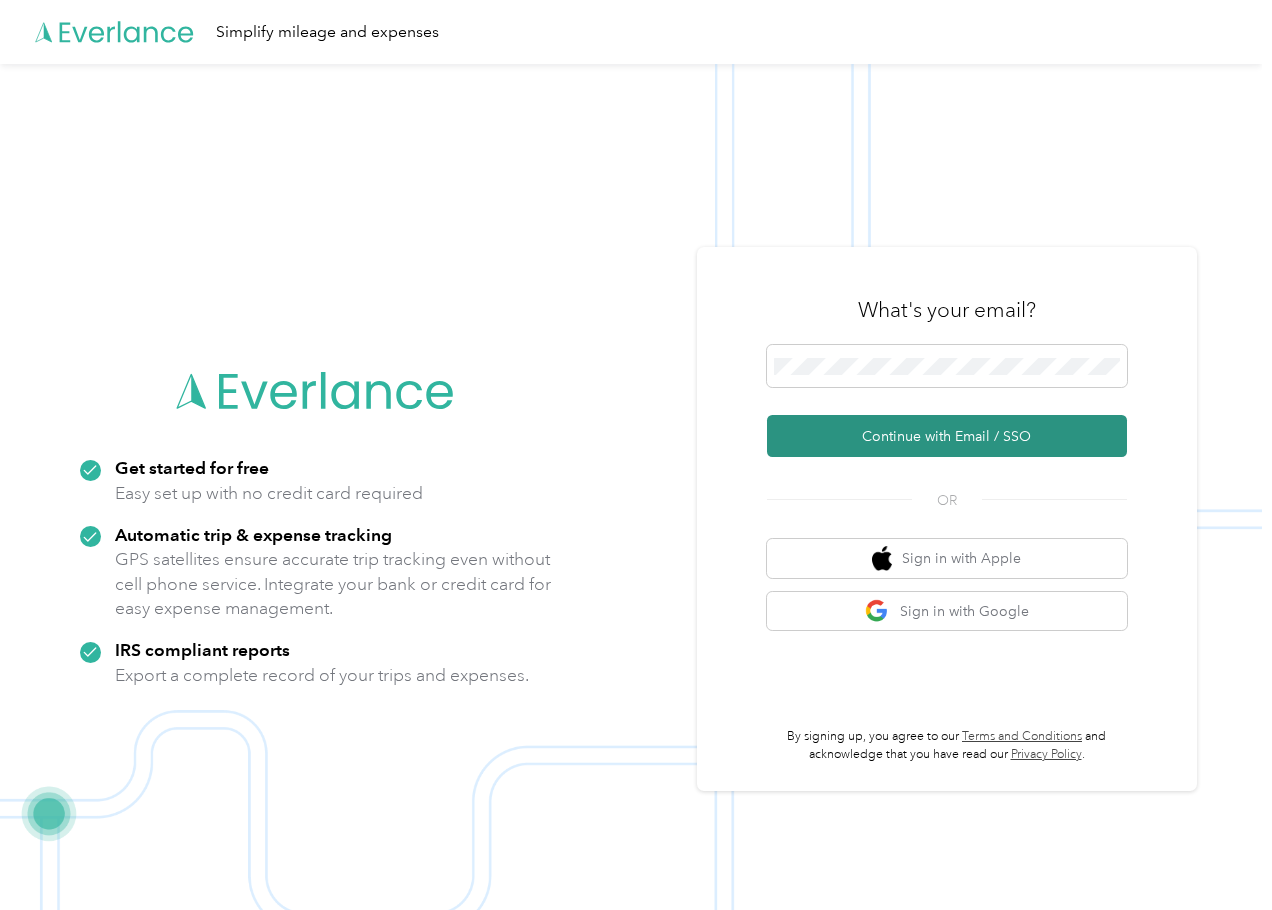 click on "Continue with Email / SSO" at bounding box center [947, 436] 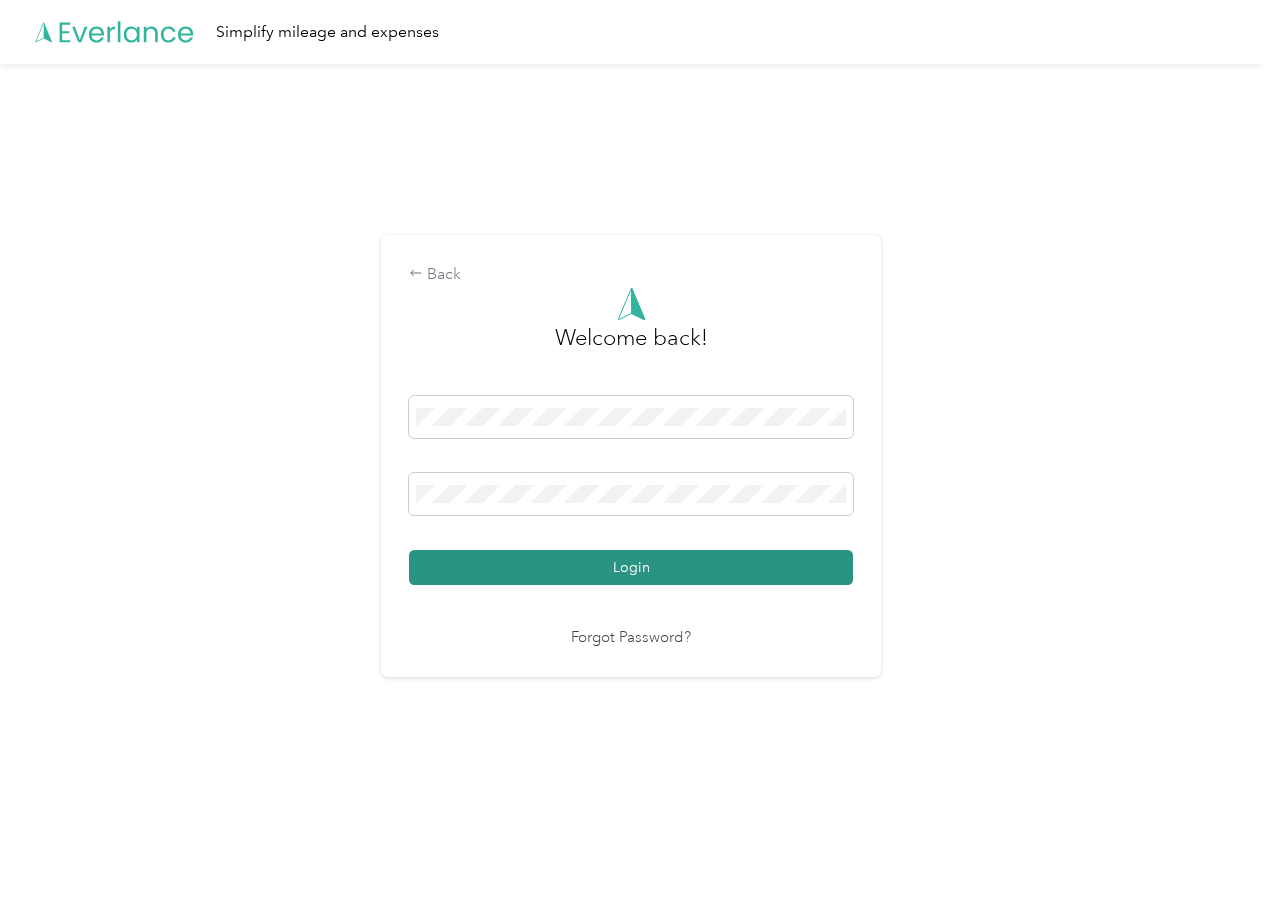click on "Login" at bounding box center (631, 567) 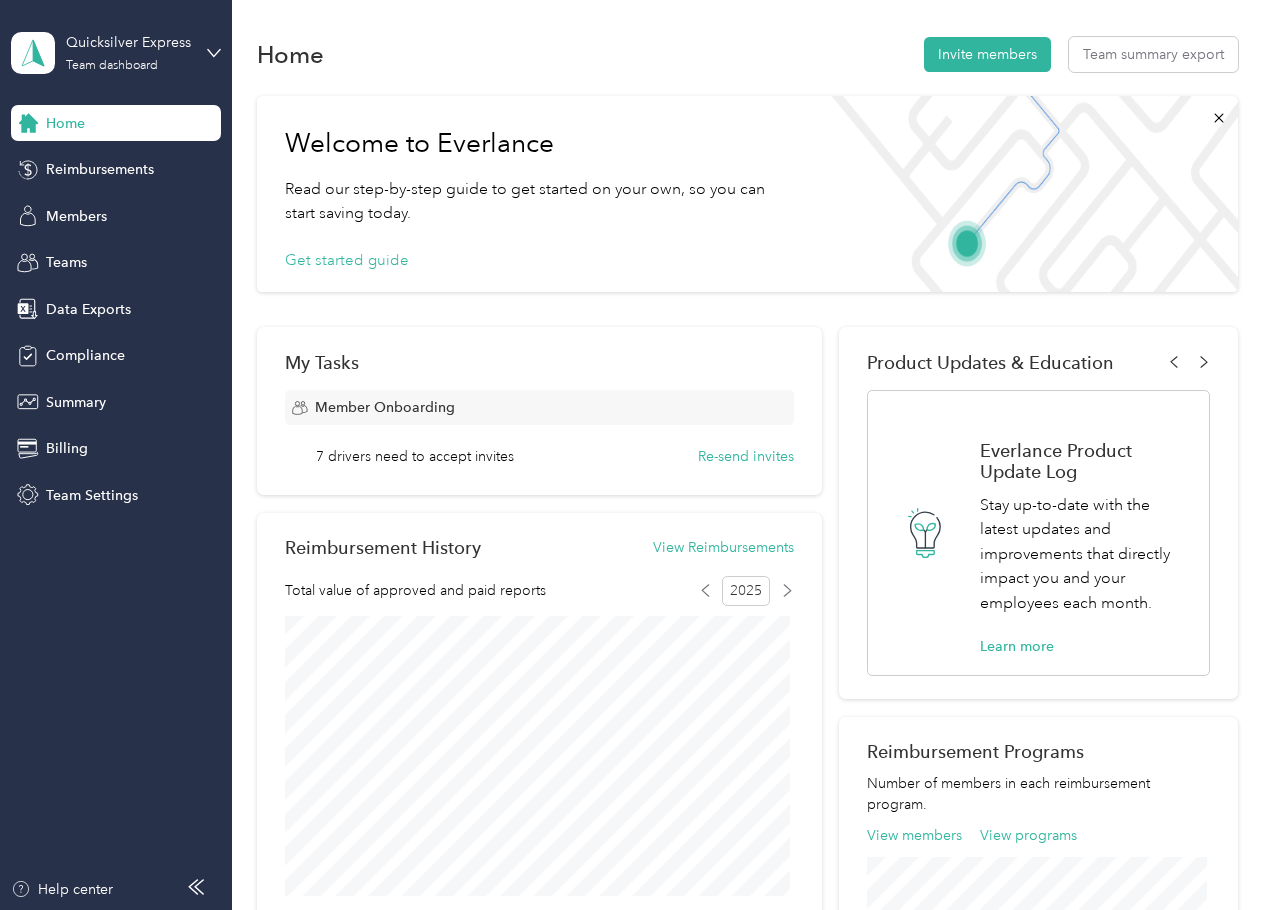 scroll, scrollTop: 0, scrollLeft: 0, axis: both 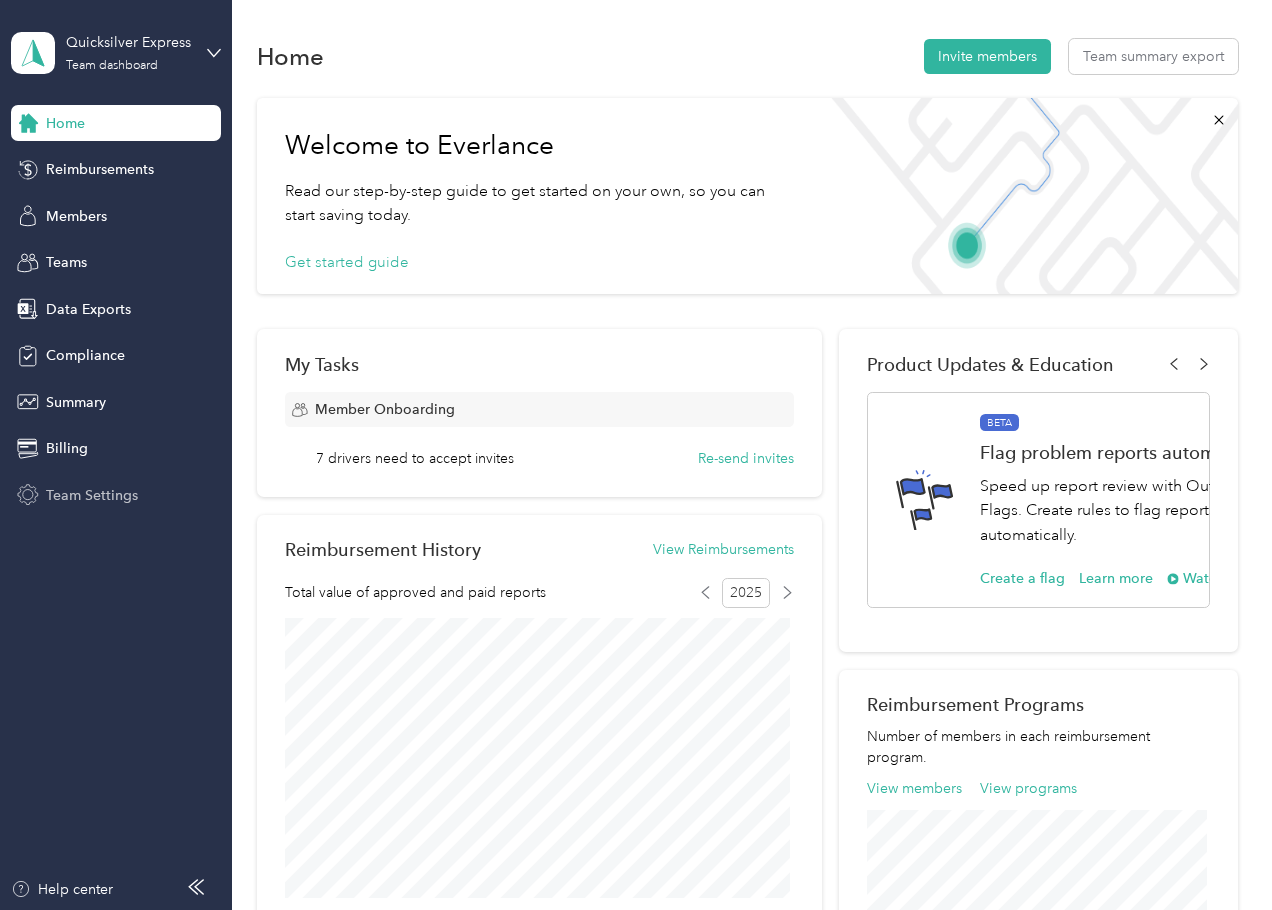 click on "Team Settings" at bounding box center (92, 495) 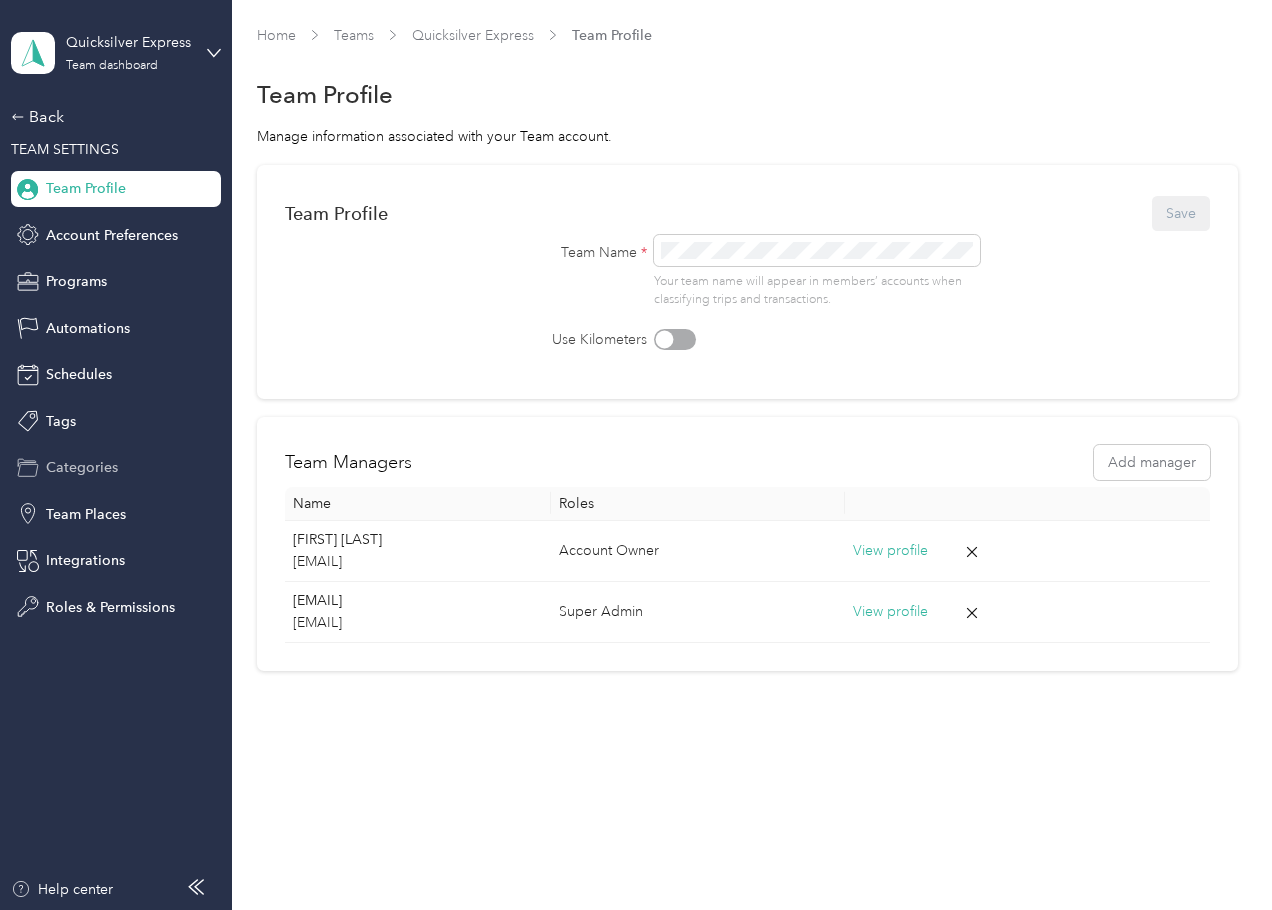 click on "Categories" at bounding box center (116, 468) 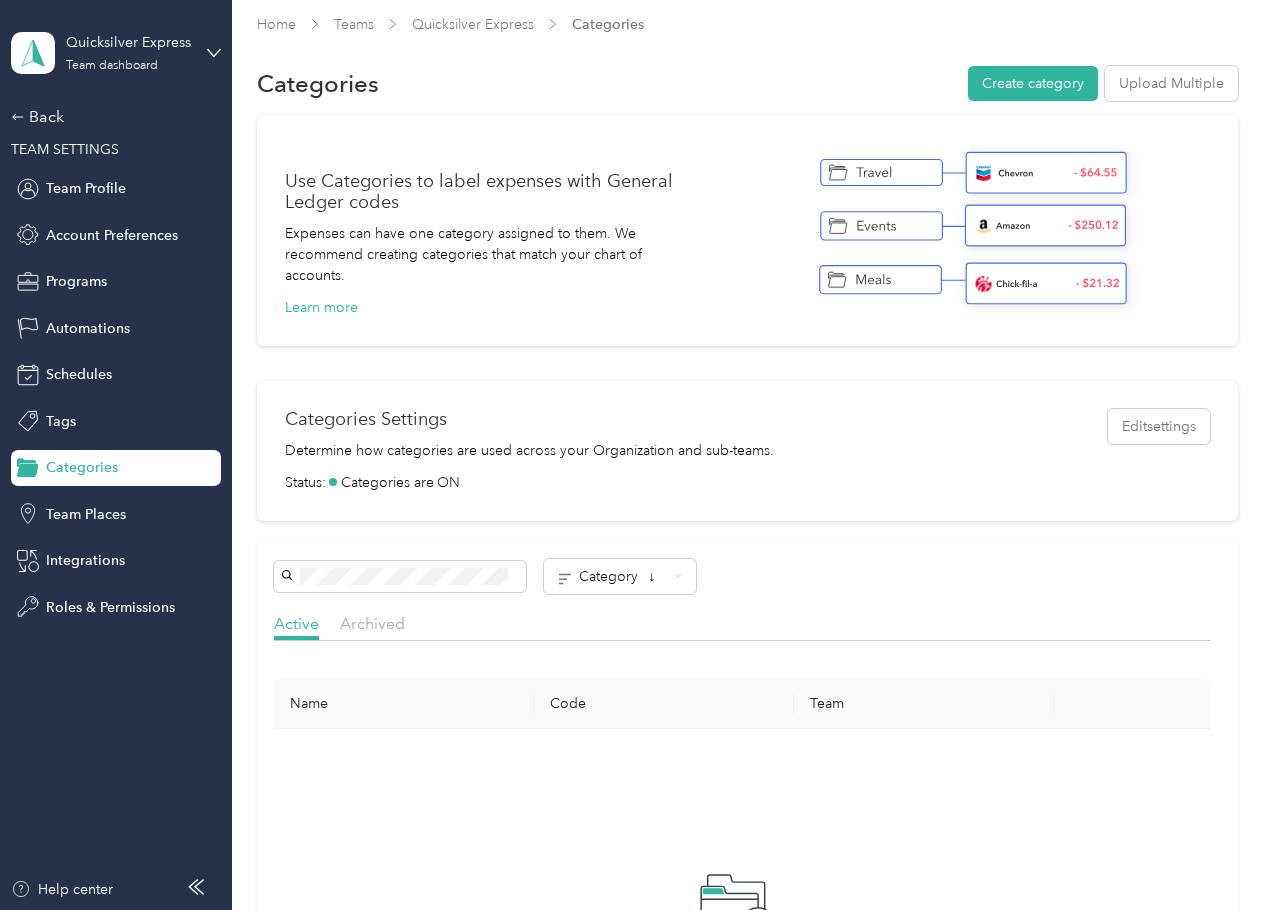 scroll, scrollTop: 0, scrollLeft: 0, axis: both 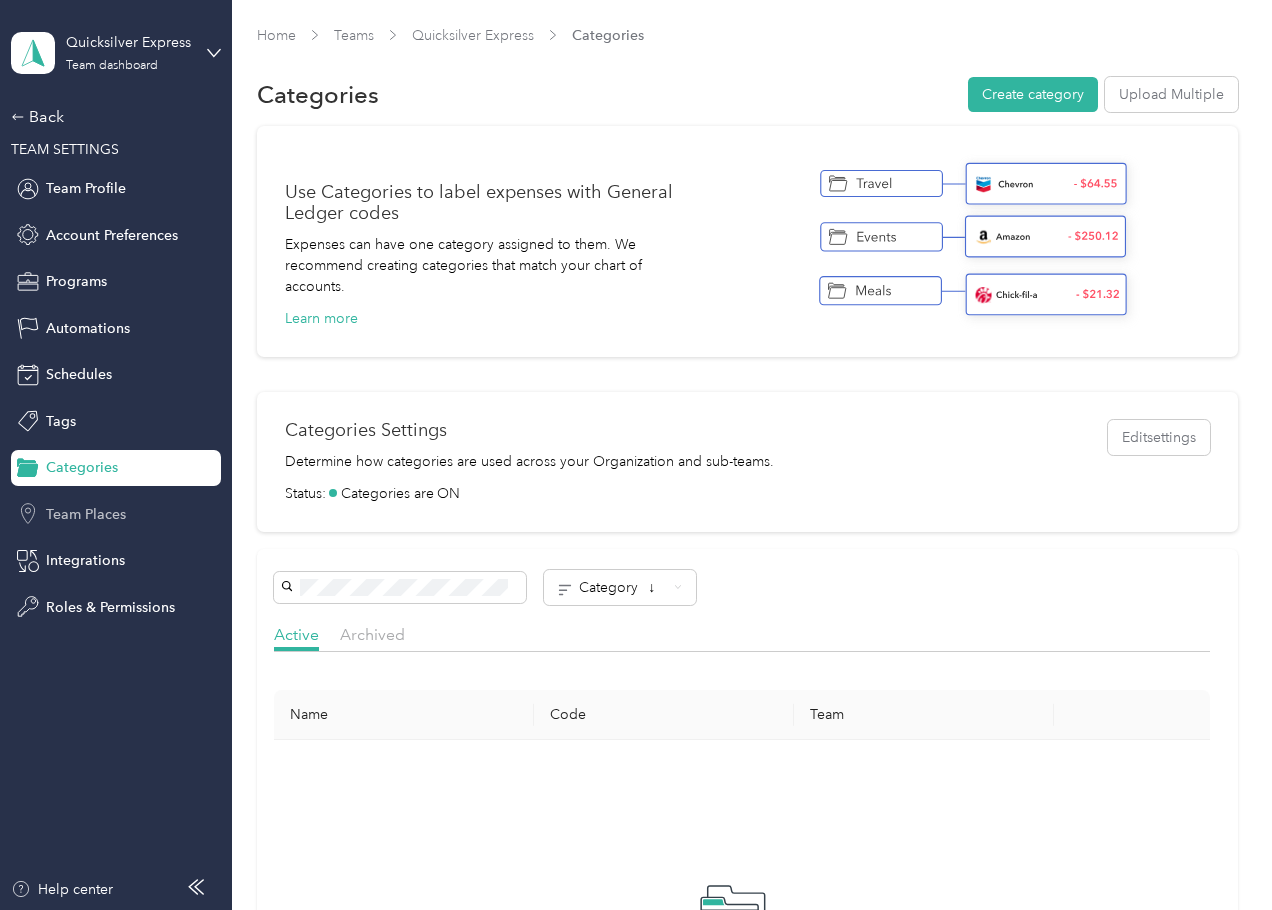 click on "Team Places" at bounding box center [86, 514] 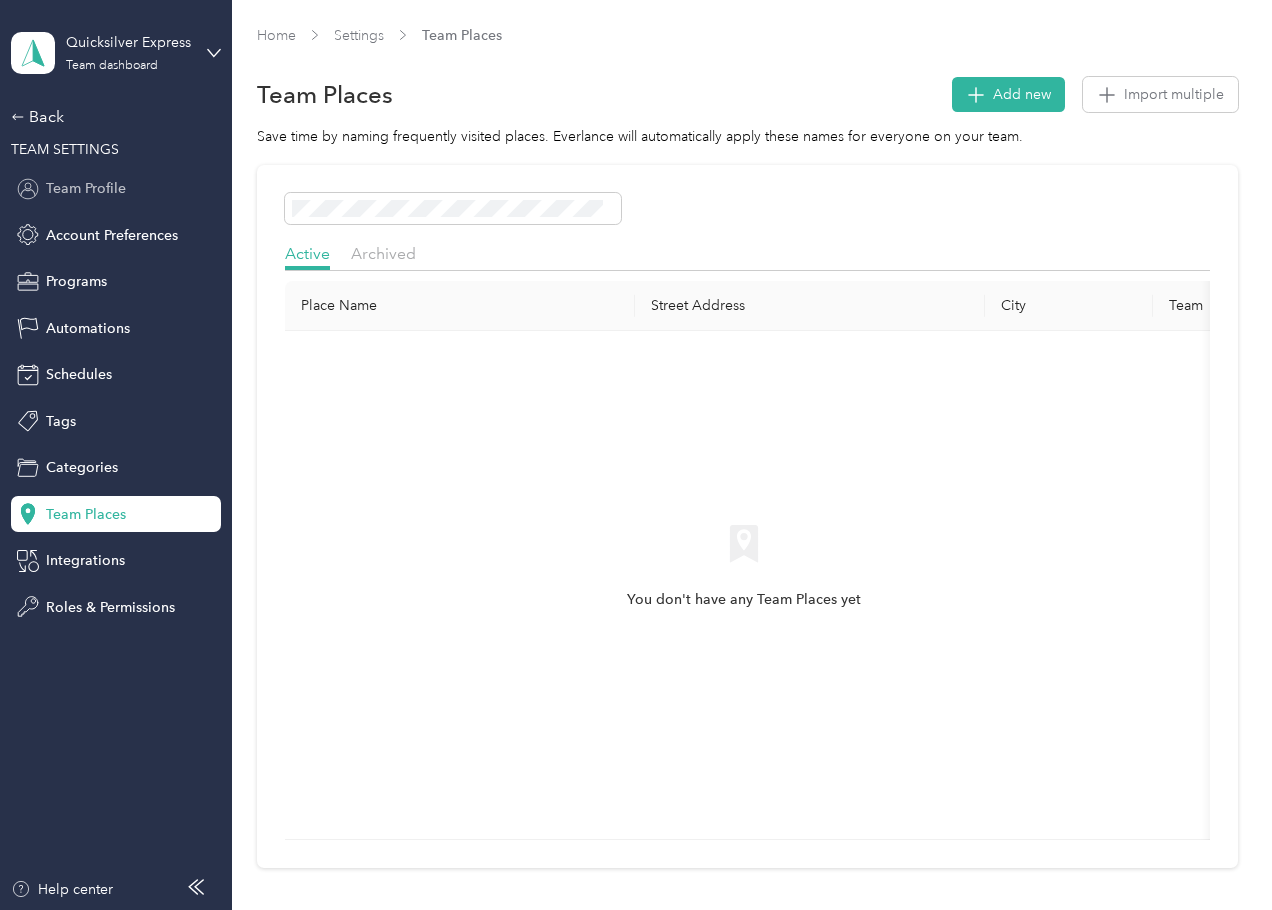 click on "Team Profile" at bounding box center (86, 188) 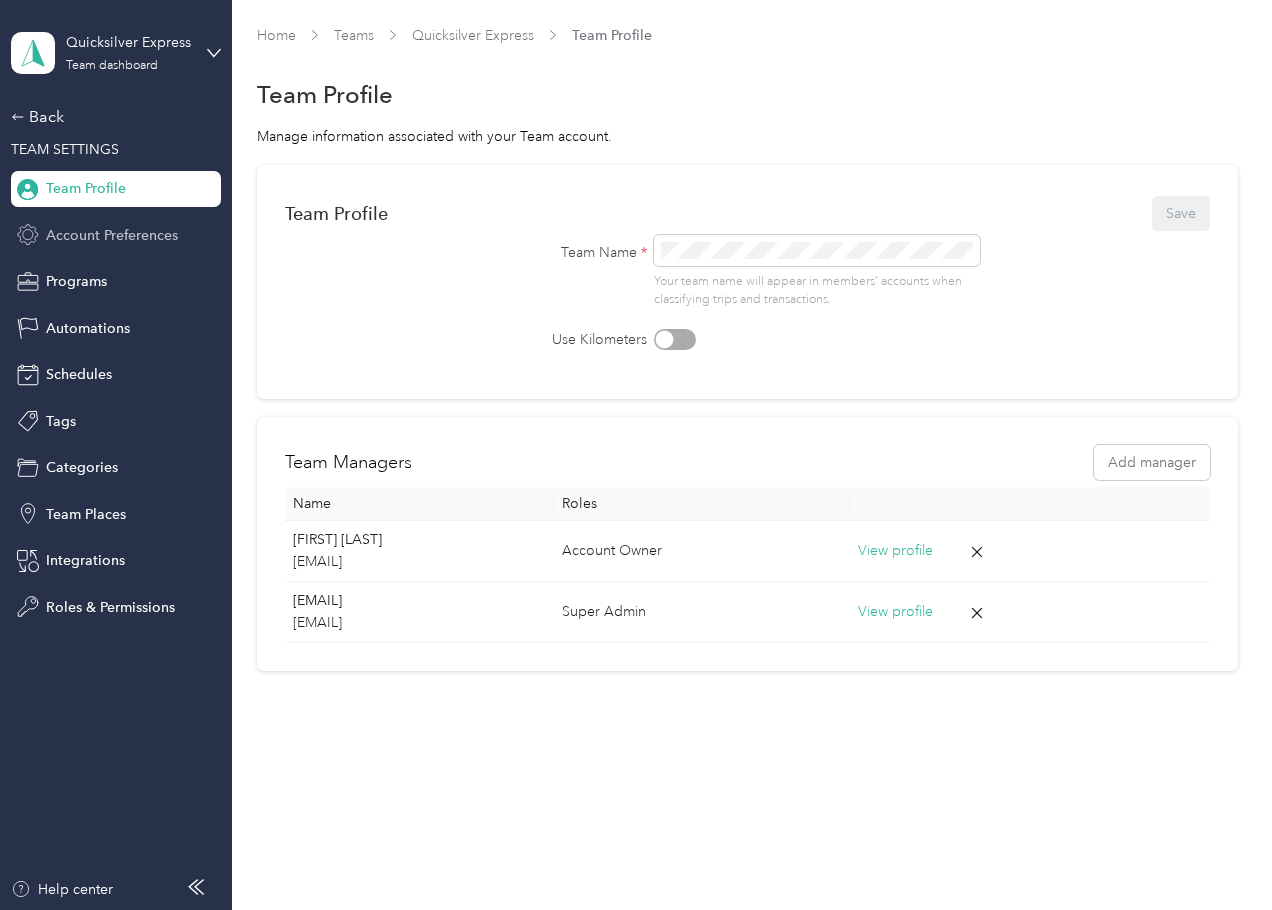 click on "Account Preferences" at bounding box center (112, 235) 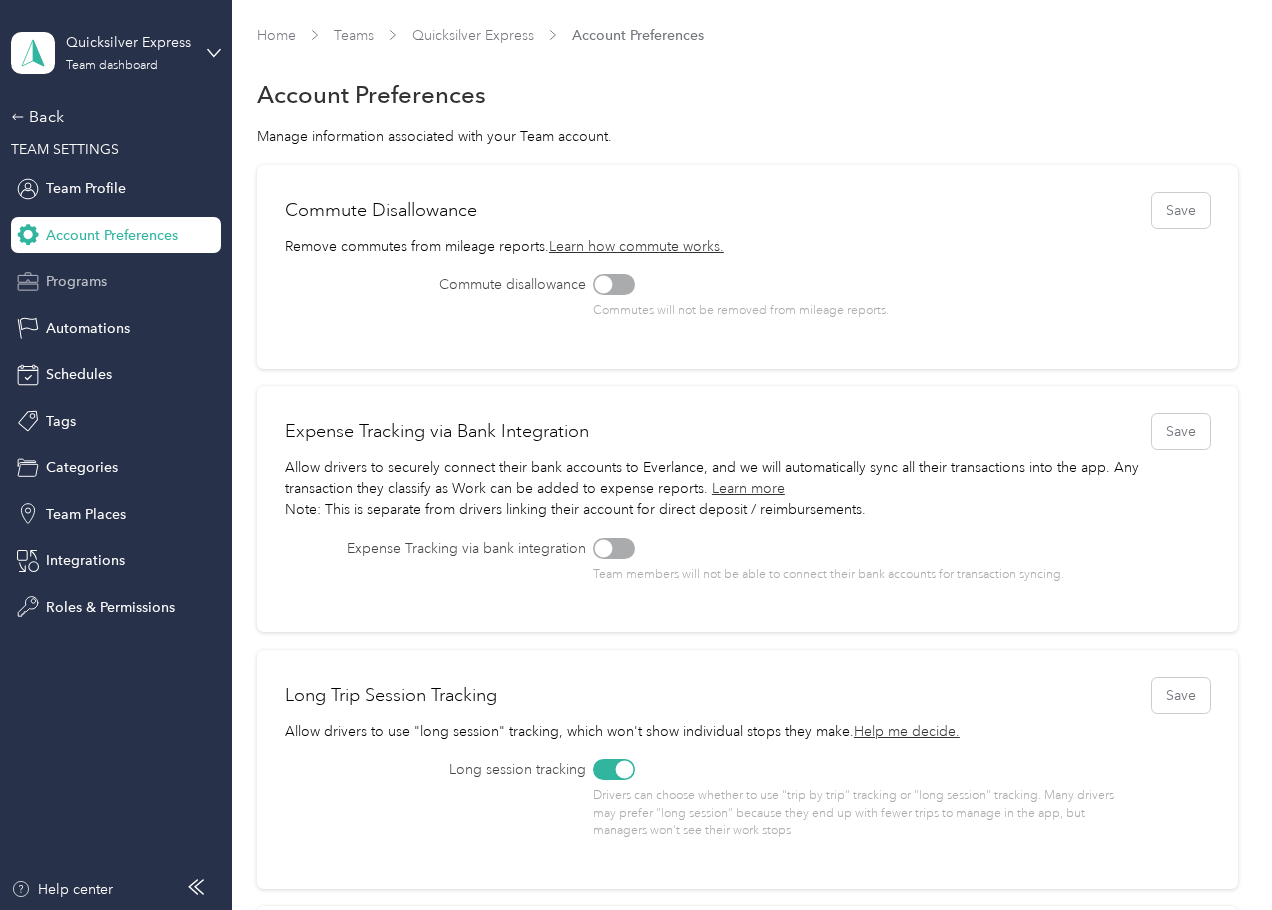 click on "Programs" at bounding box center [76, 281] 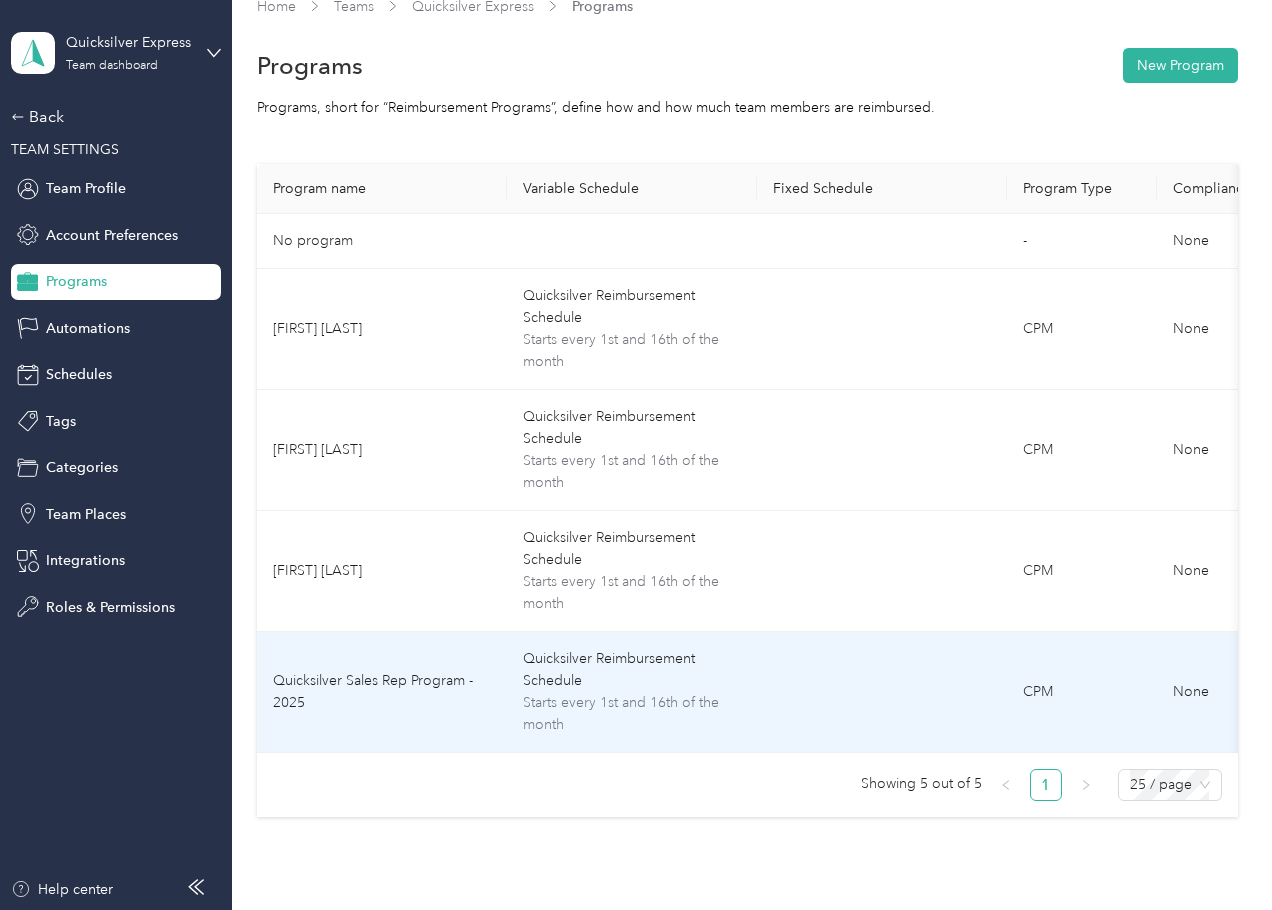 scroll, scrollTop: 0, scrollLeft: 0, axis: both 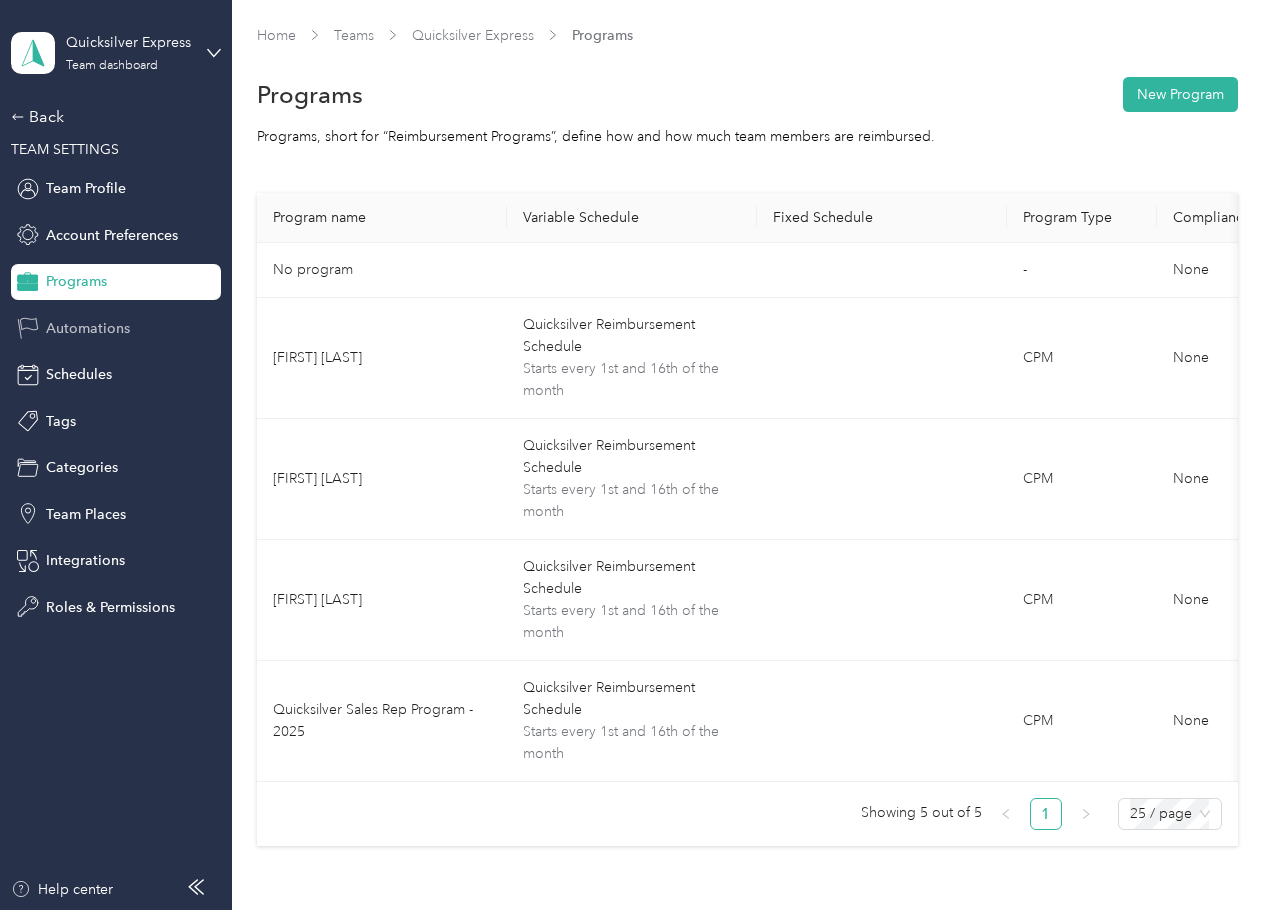 click on "Automations" at bounding box center [88, 328] 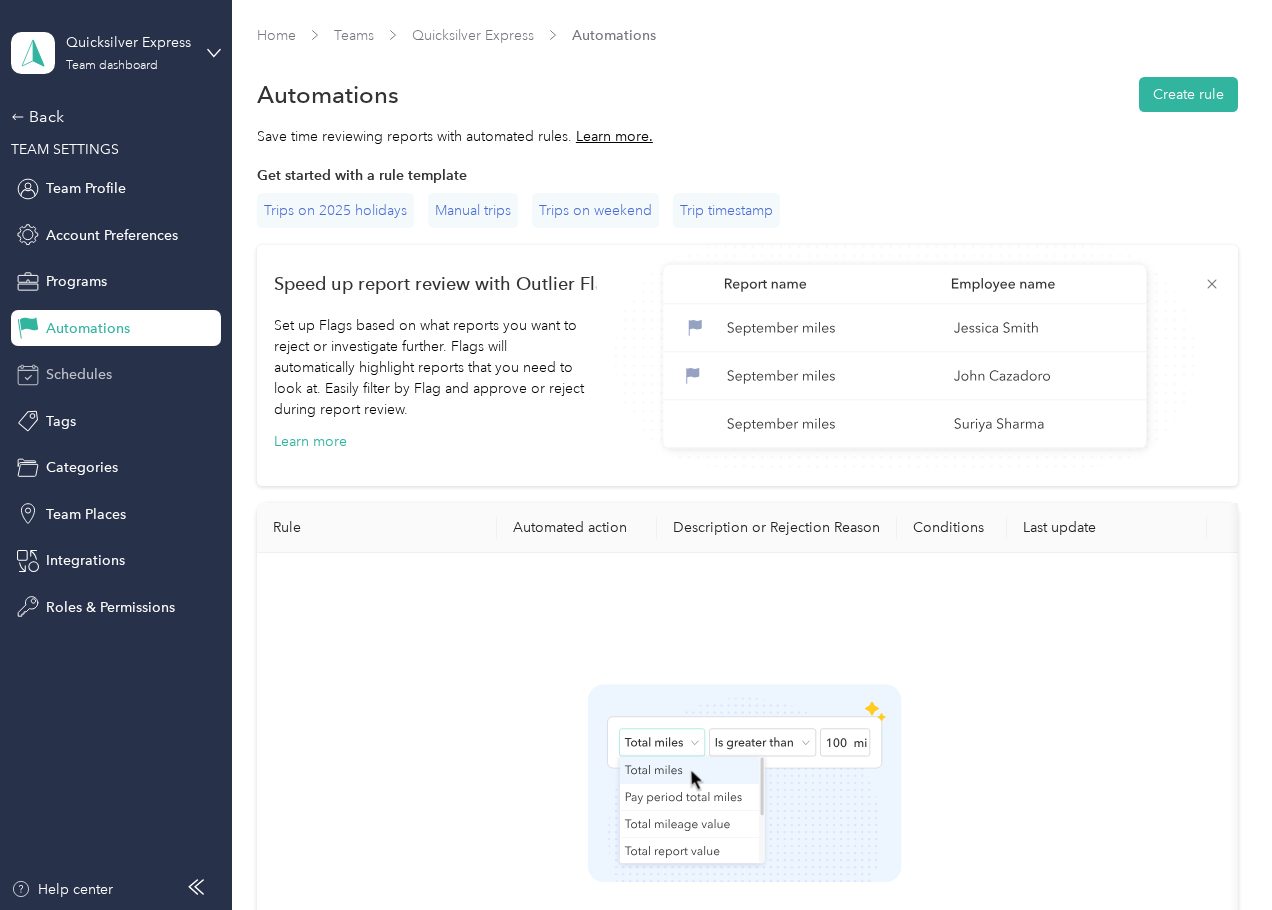 click on "Schedules" at bounding box center [79, 374] 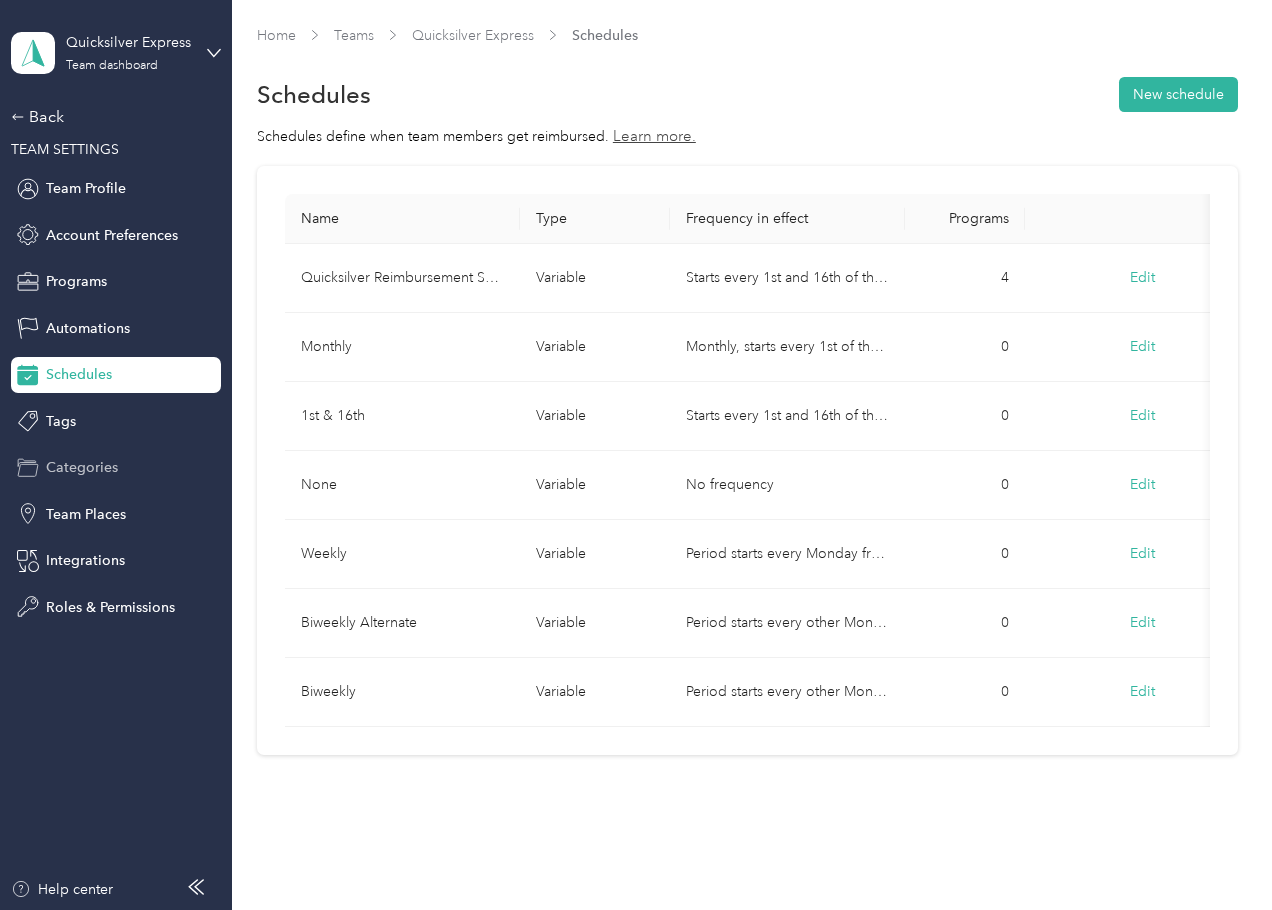 click on "Categories" at bounding box center [82, 467] 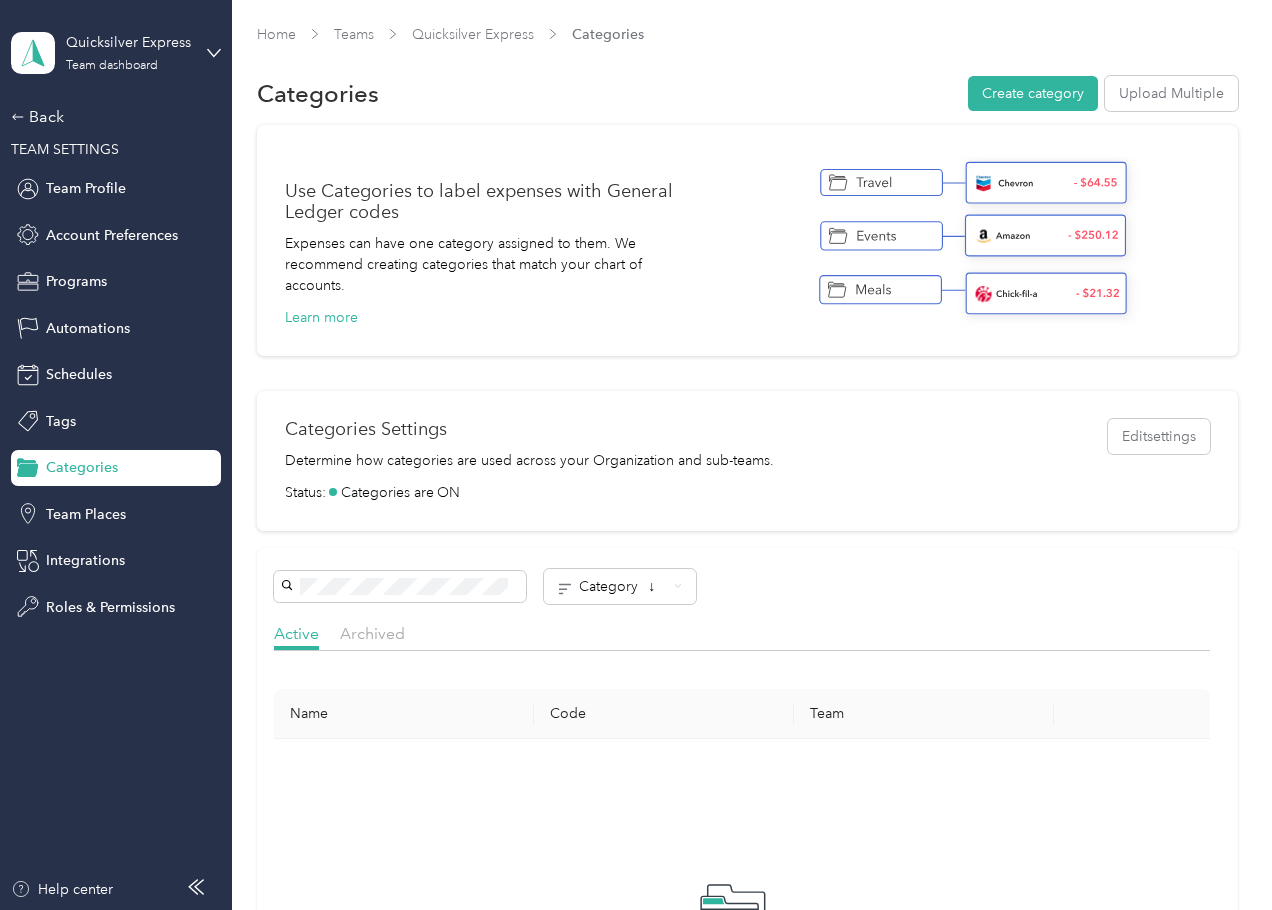 scroll, scrollTop: 0, scrollLeft: 0, axis: both 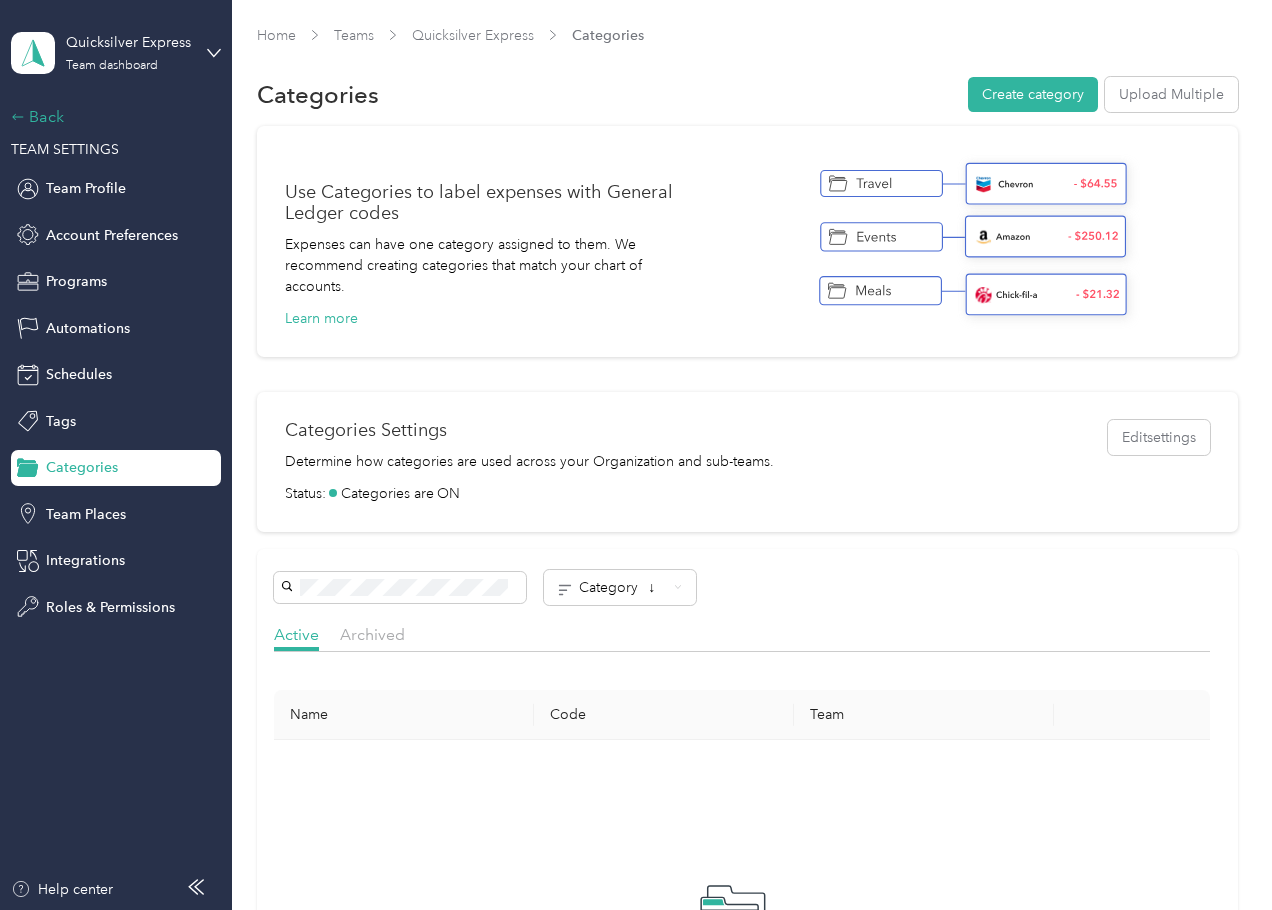 click 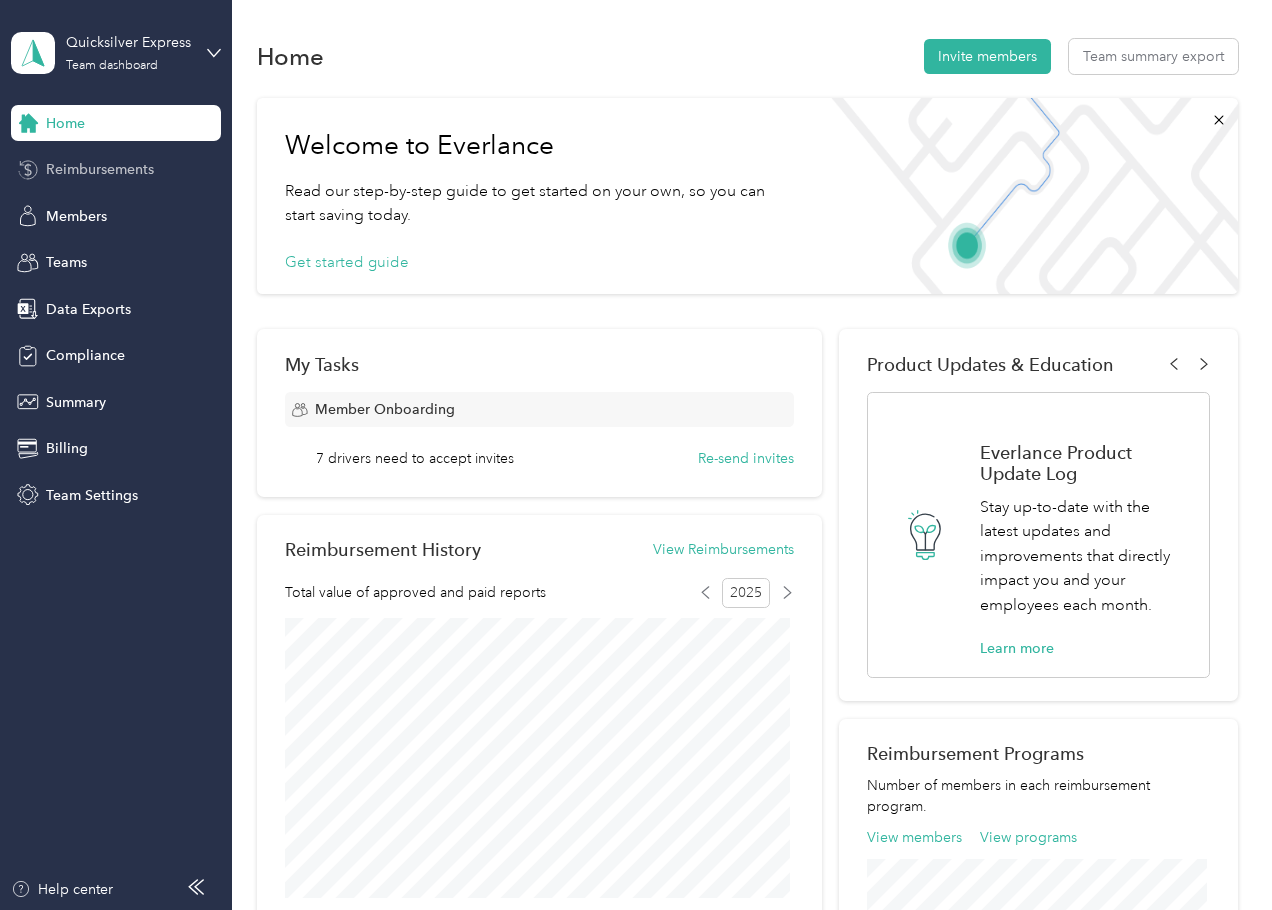 click on "Reimbursements" at bounding box center [100, 169] 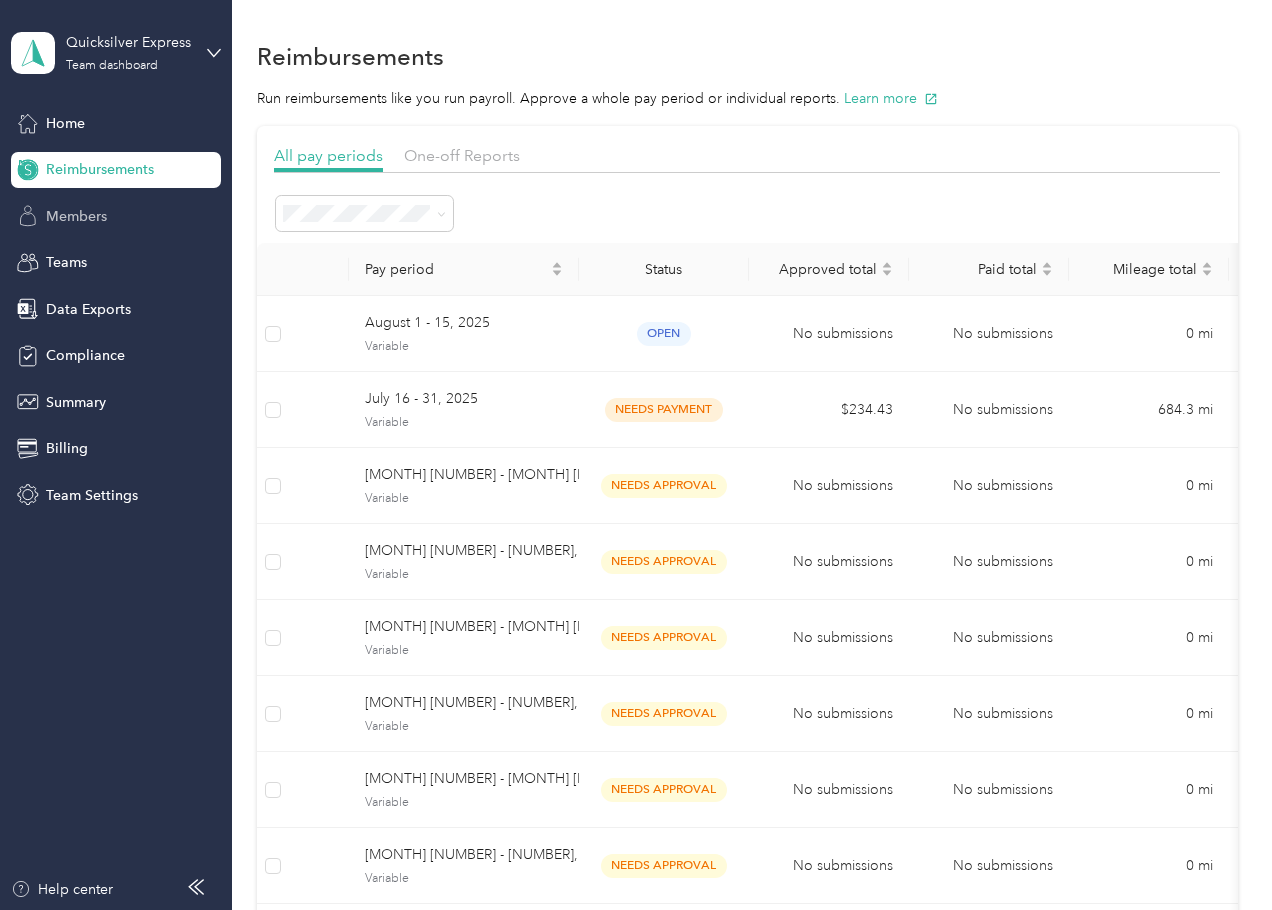 click on "Members" at bounding box center [76, 216] 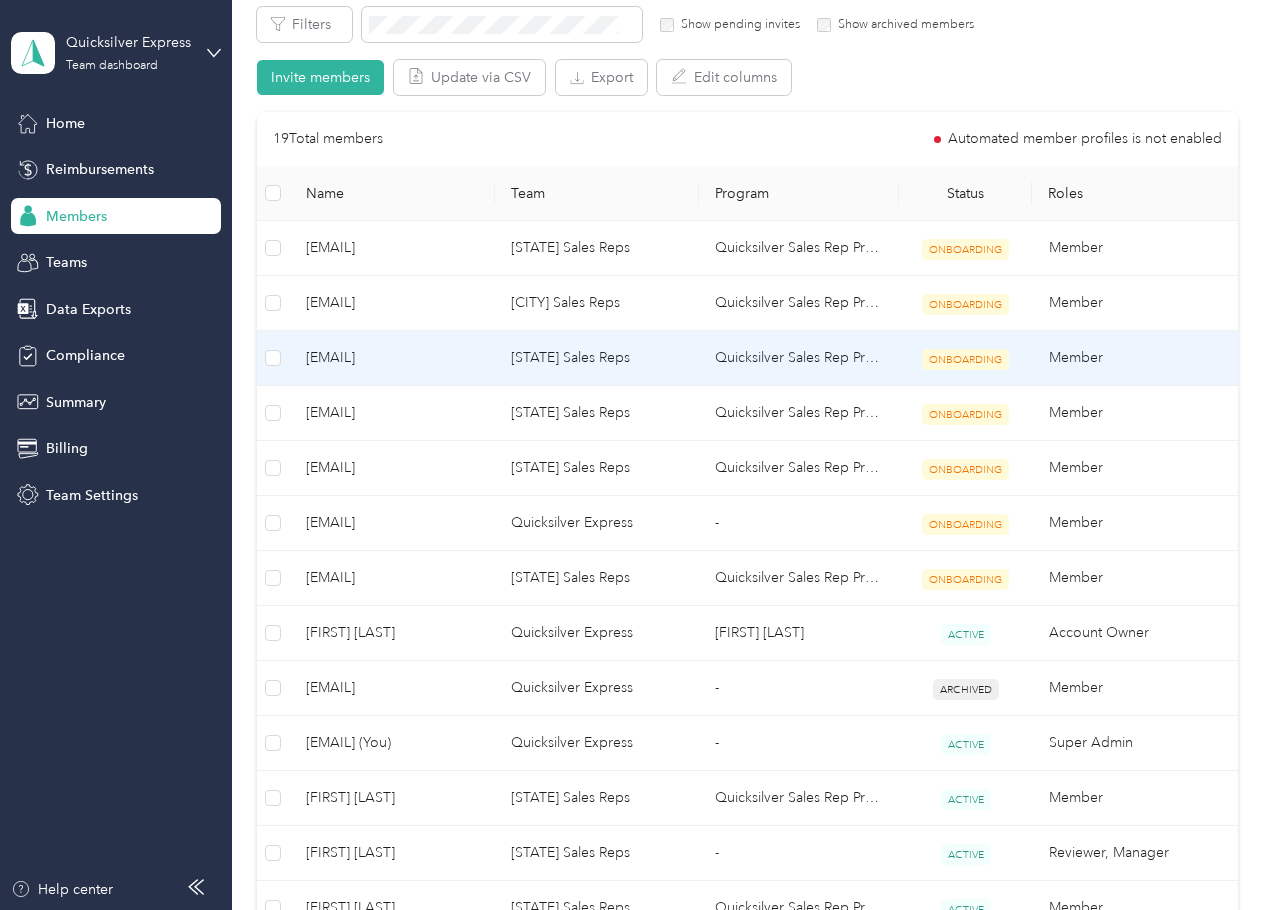 scroll, scrollTop: 400, scrollLeft: 0, axis: vertical 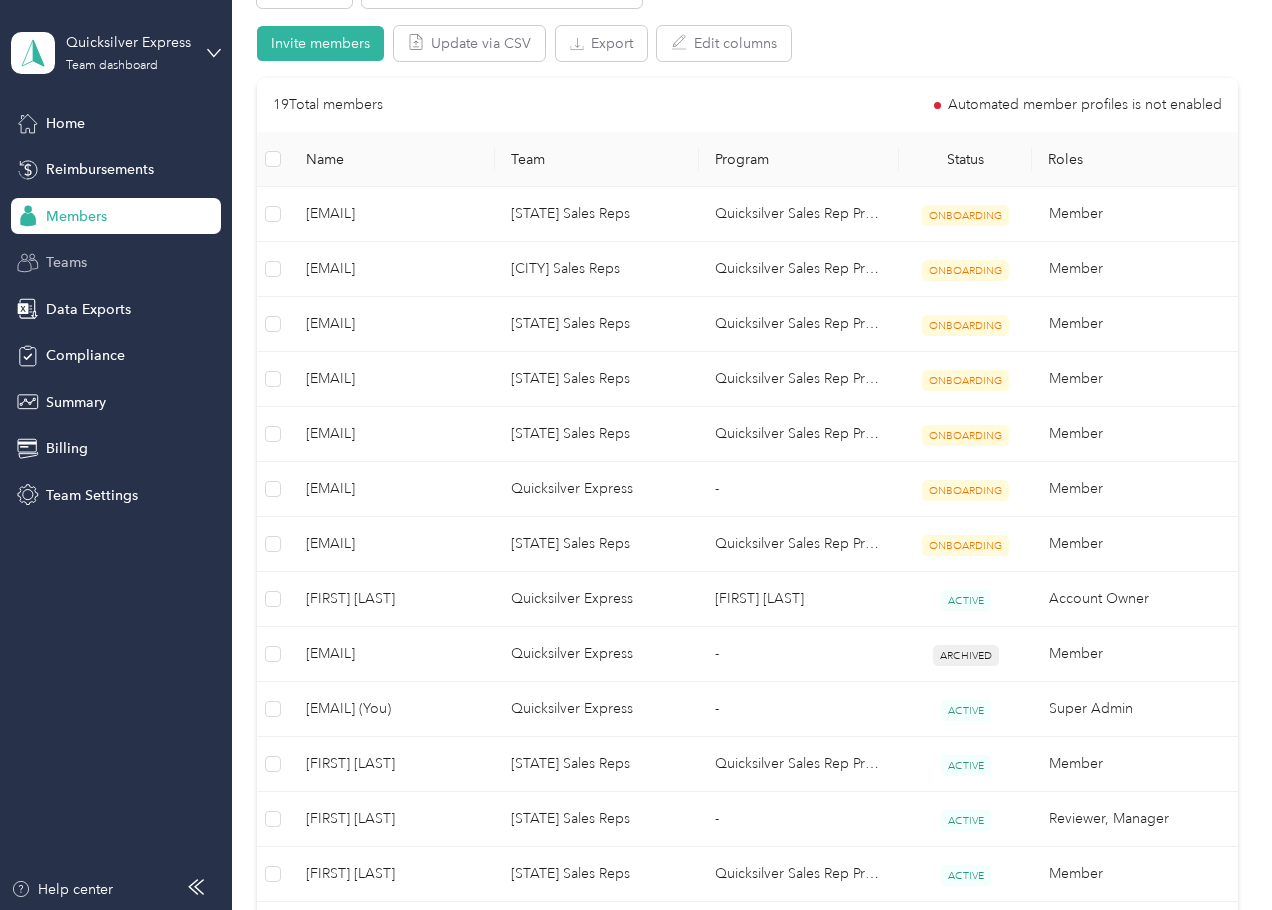 click on "Teams" at bounding box center [116, 263] 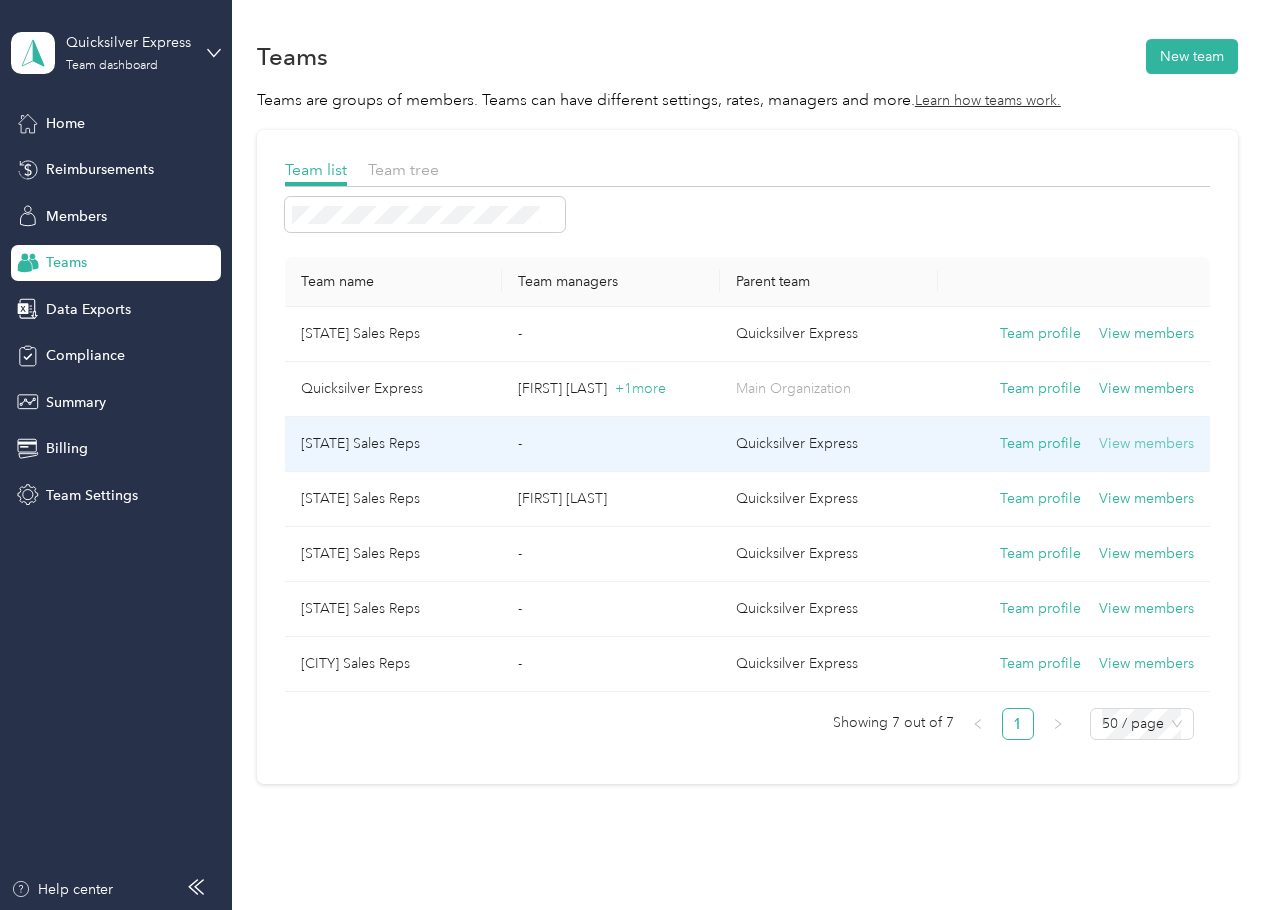 click on "View members" at bounding box center (1146, 444) 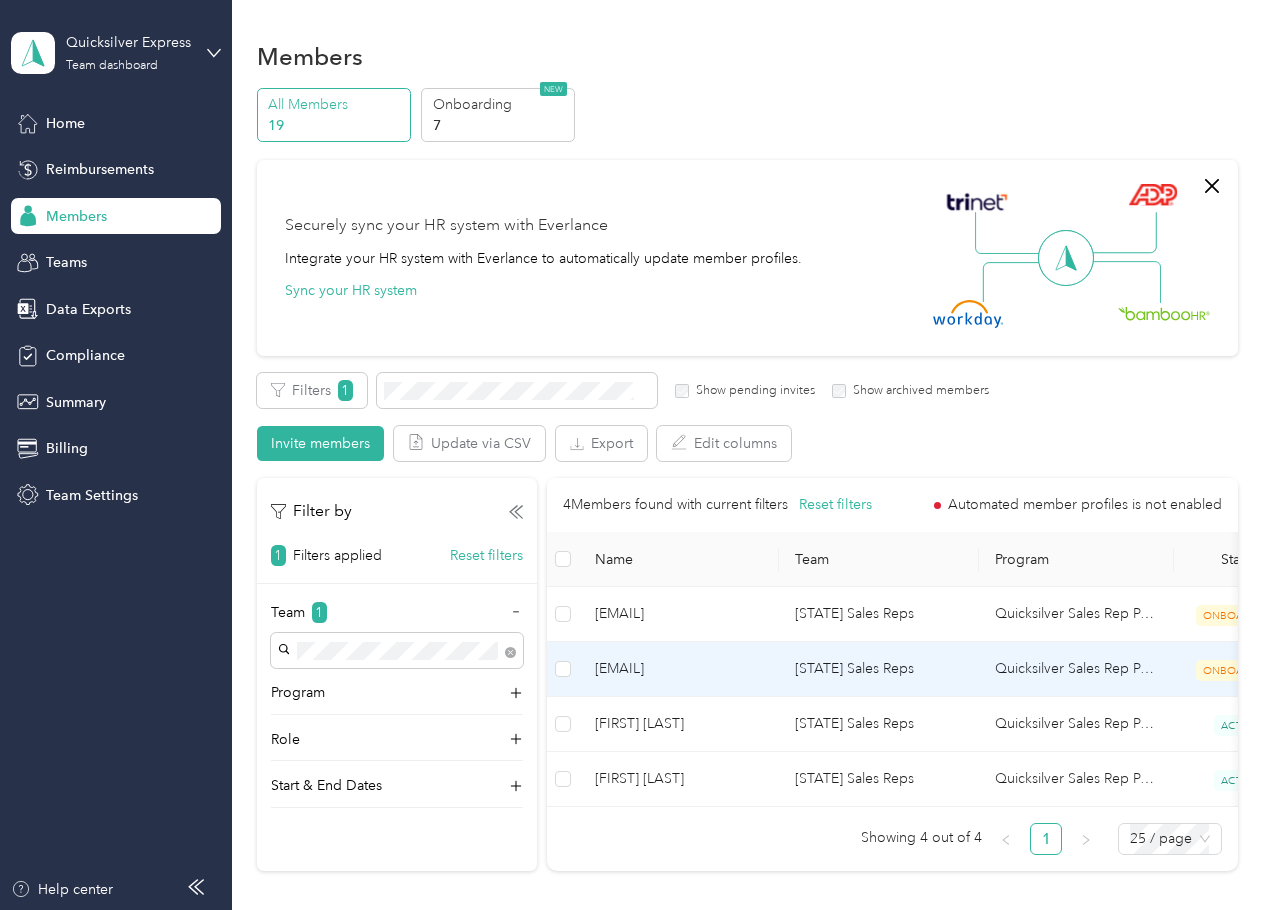 scroll, scrollTop: 100, scrollLeft: 0, axis: vertical 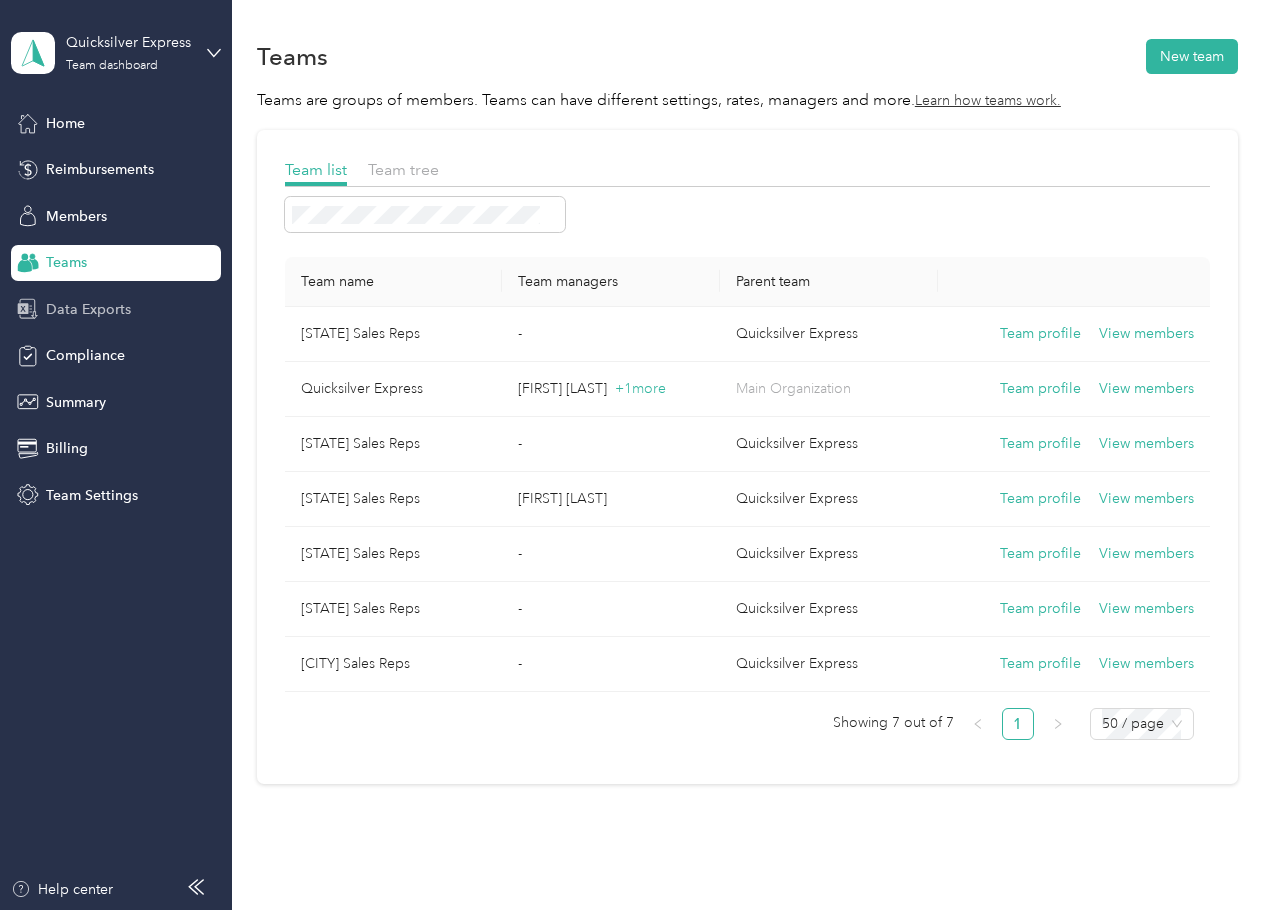 click on "Data Exports" at bounding box center [88, 309] 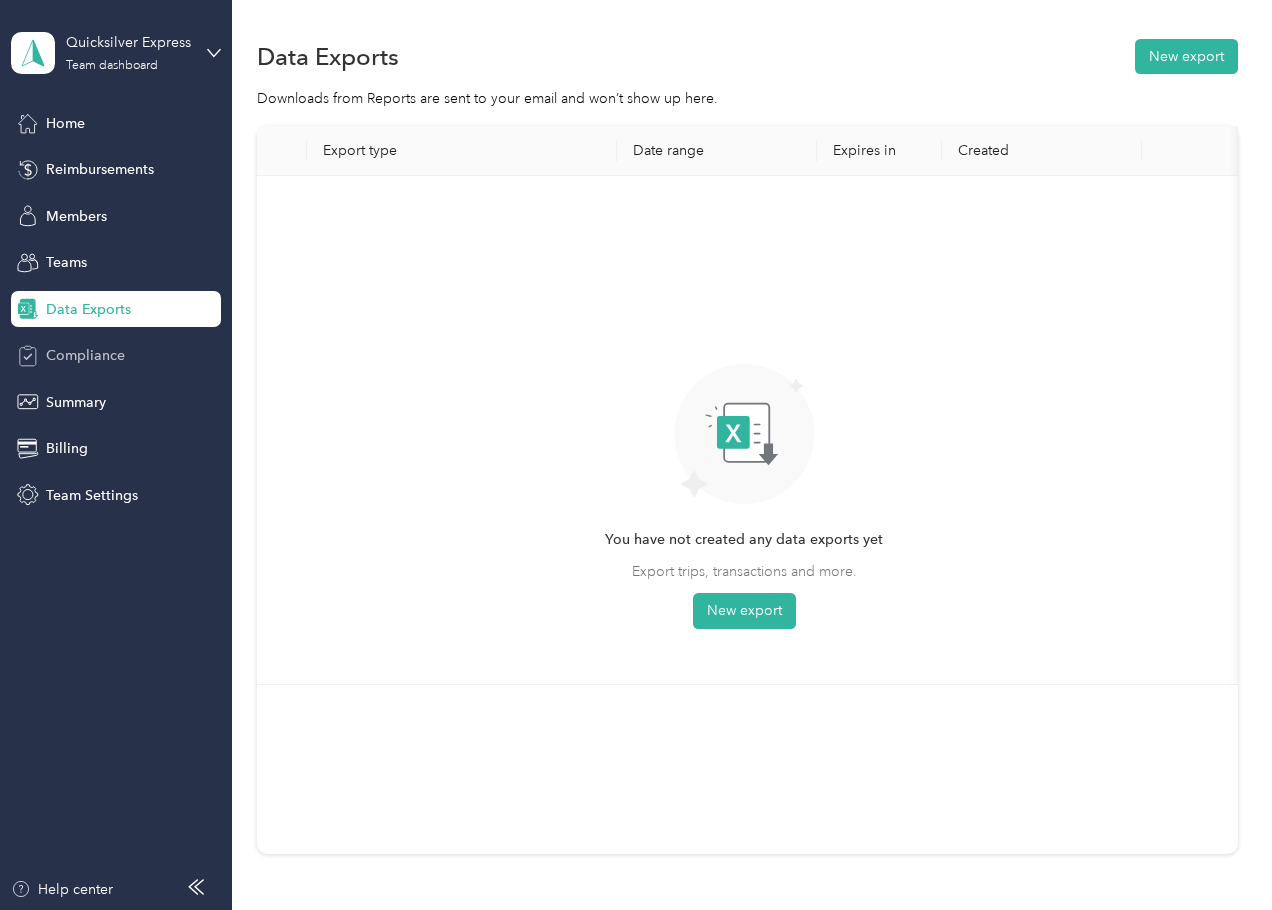 click on "Compliance" at bounding box center (116, 356) 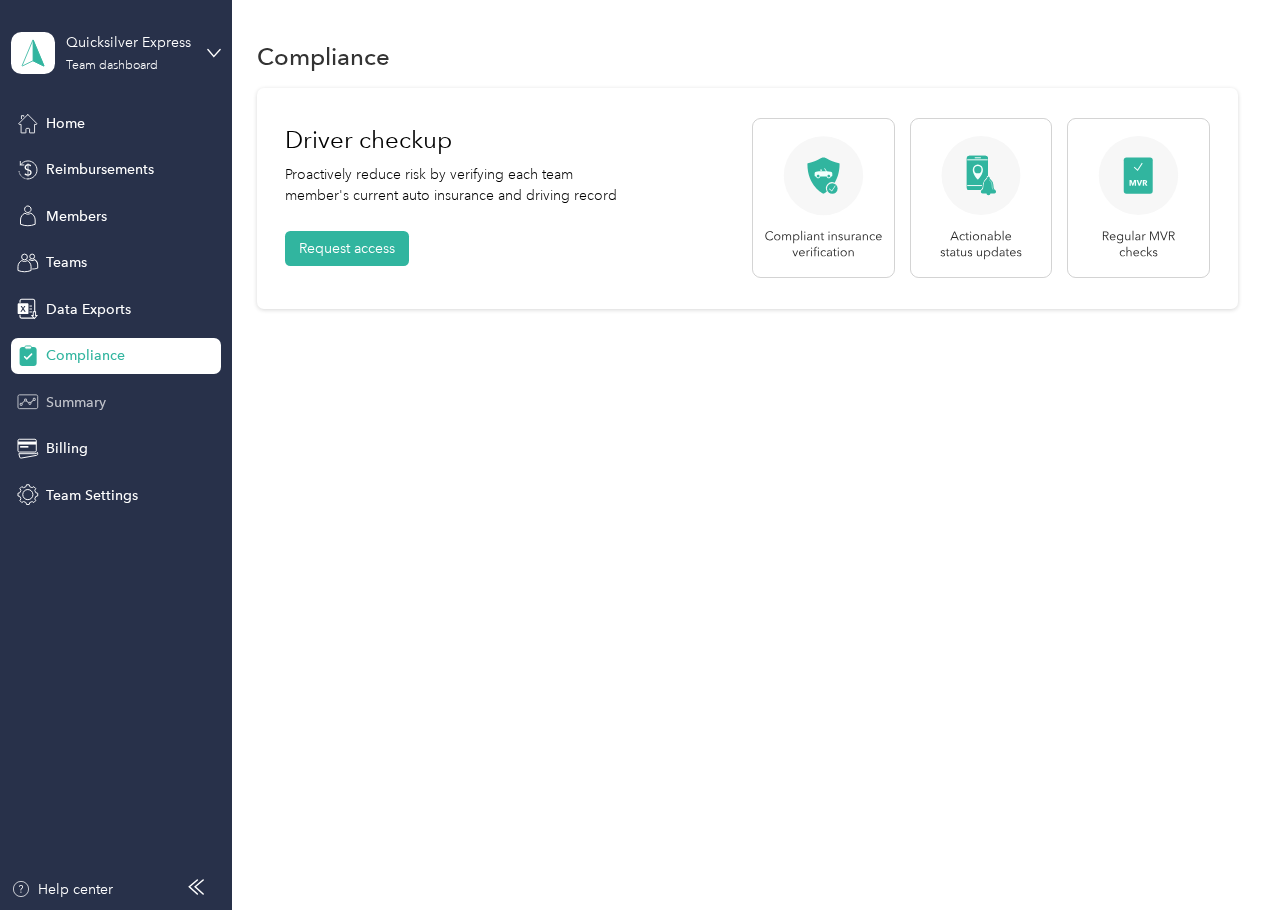 click on "Summary" at bounding box center (116, 402) 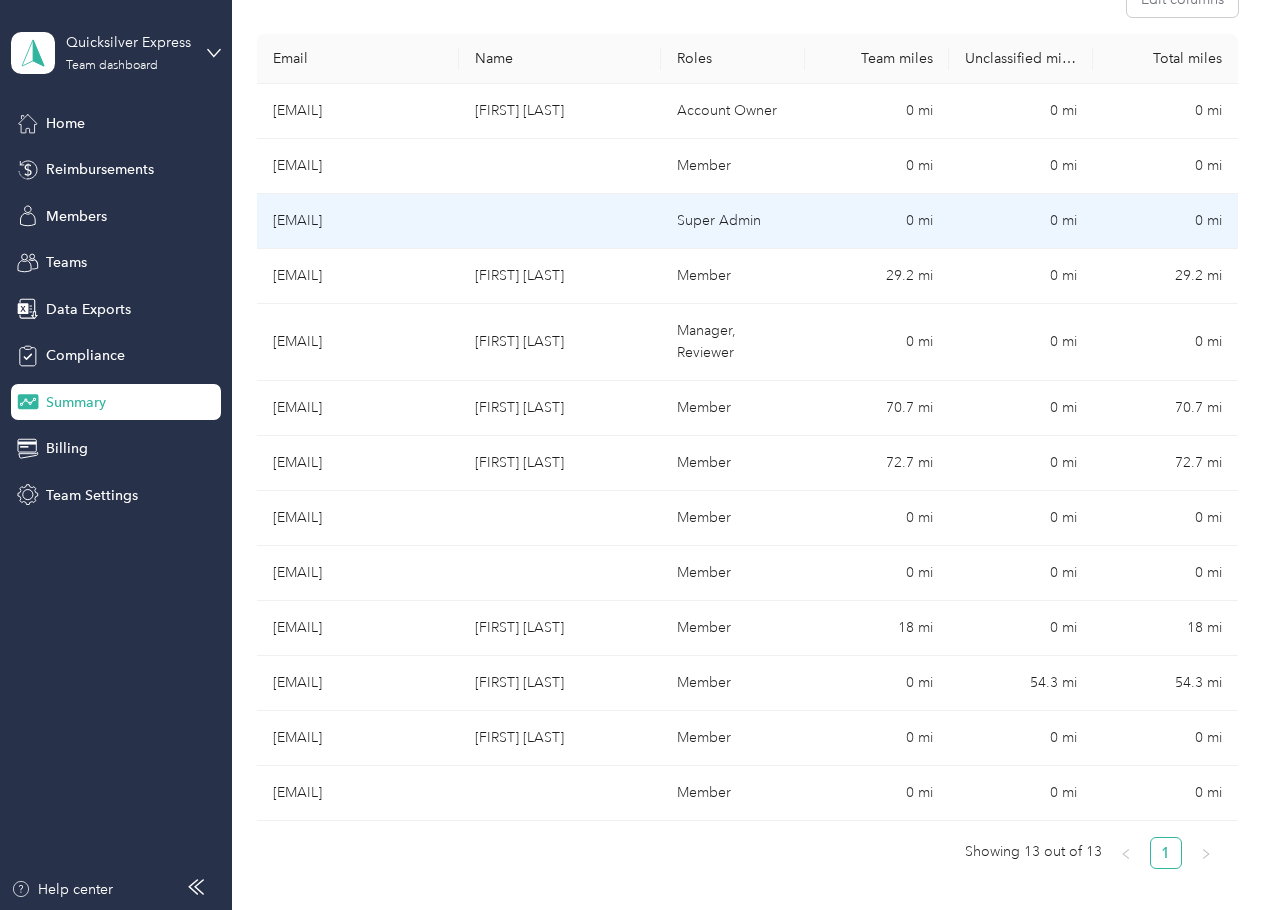 scroll, scrollTop: 400, scrollLeft: 0, axis: vertical 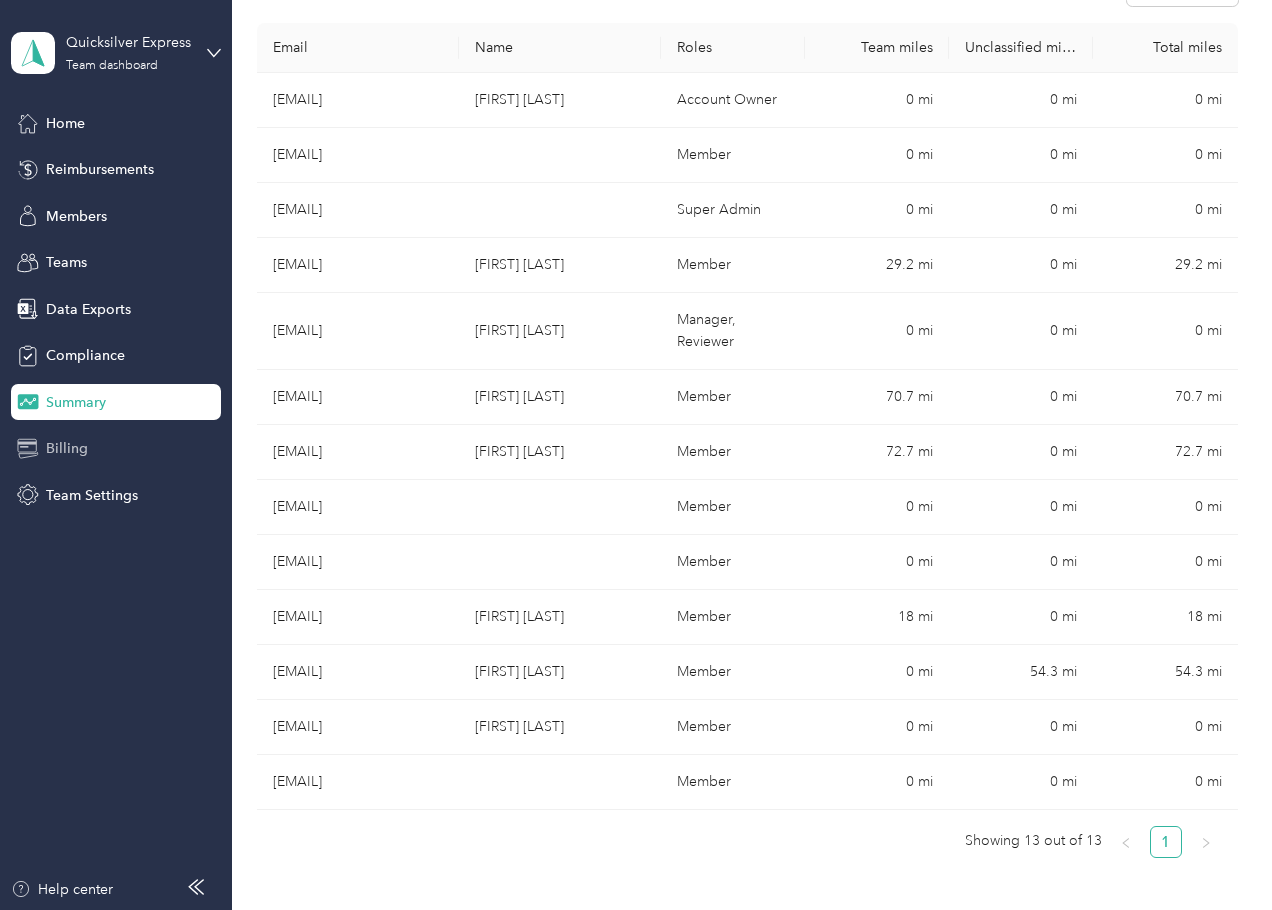 click on "Billing" at bounding box center (116, 449) 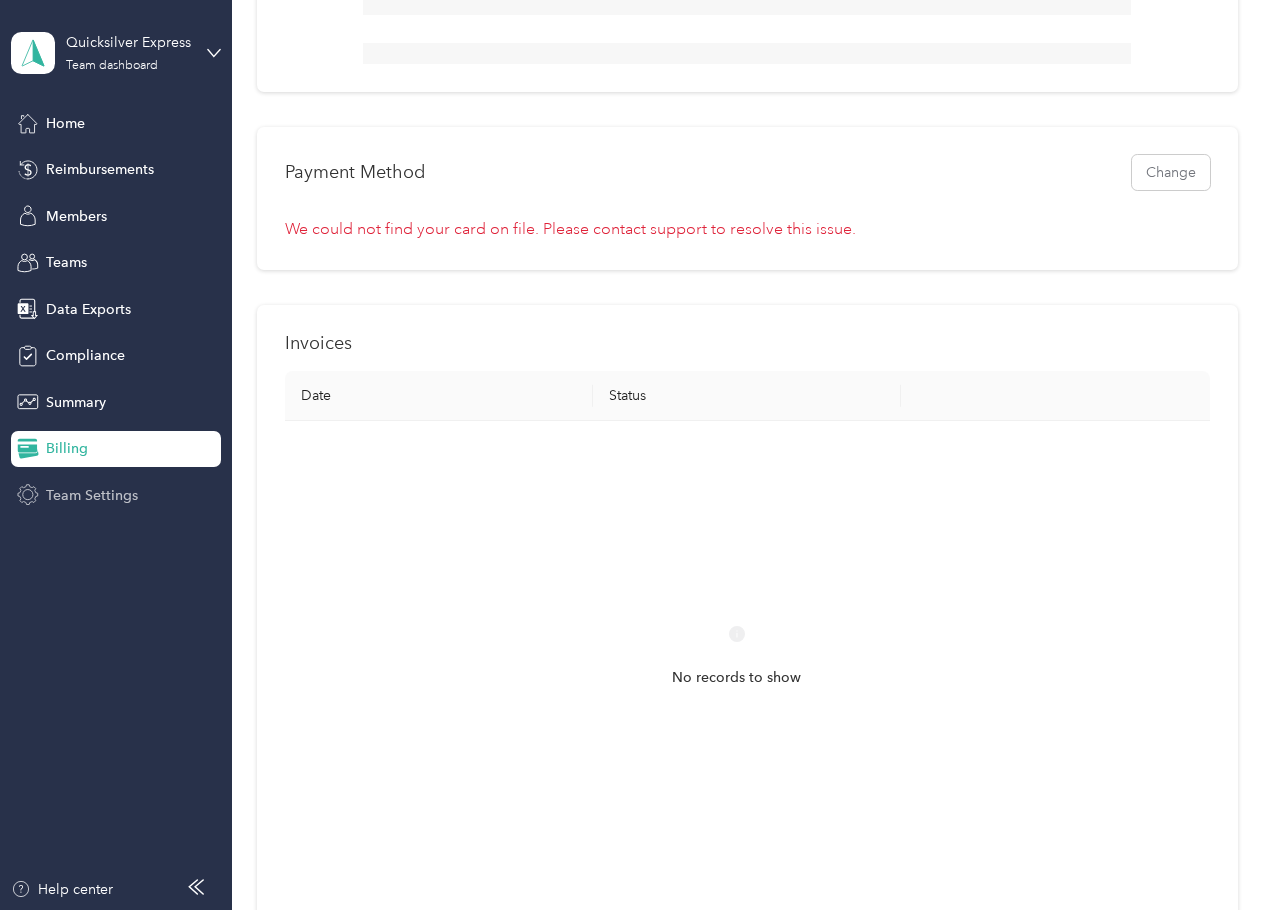 click on "Team Settings" at bounding box center [92, 495] 